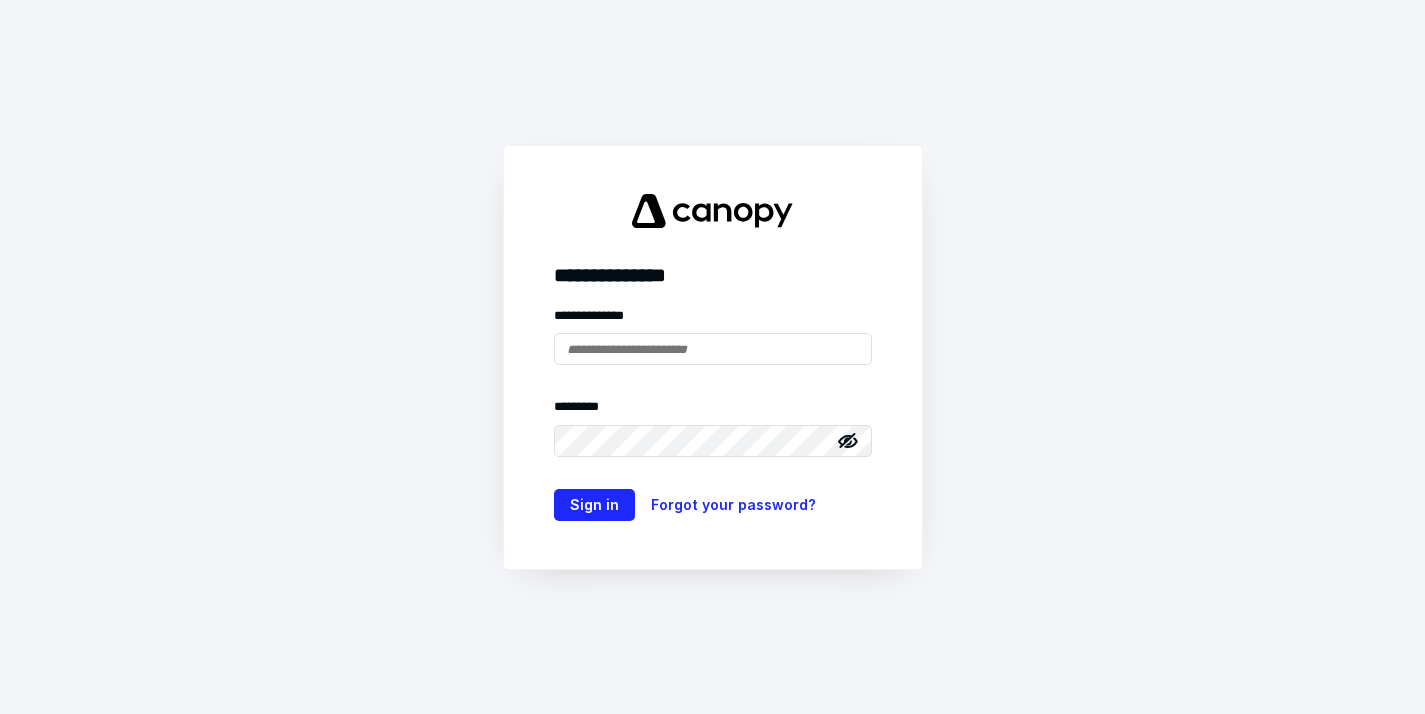 scroll, scrollTop: 0, scrollLeft: 0, axis: both 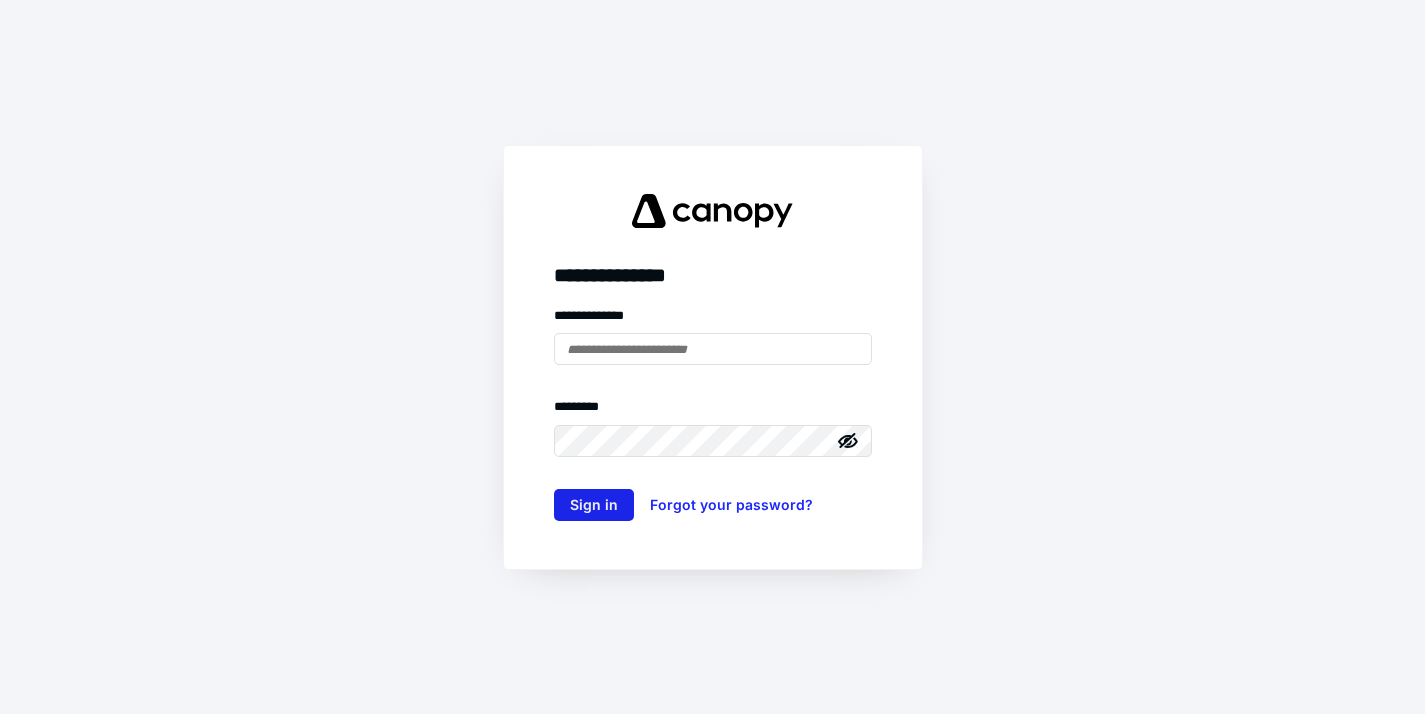 type on "**********" 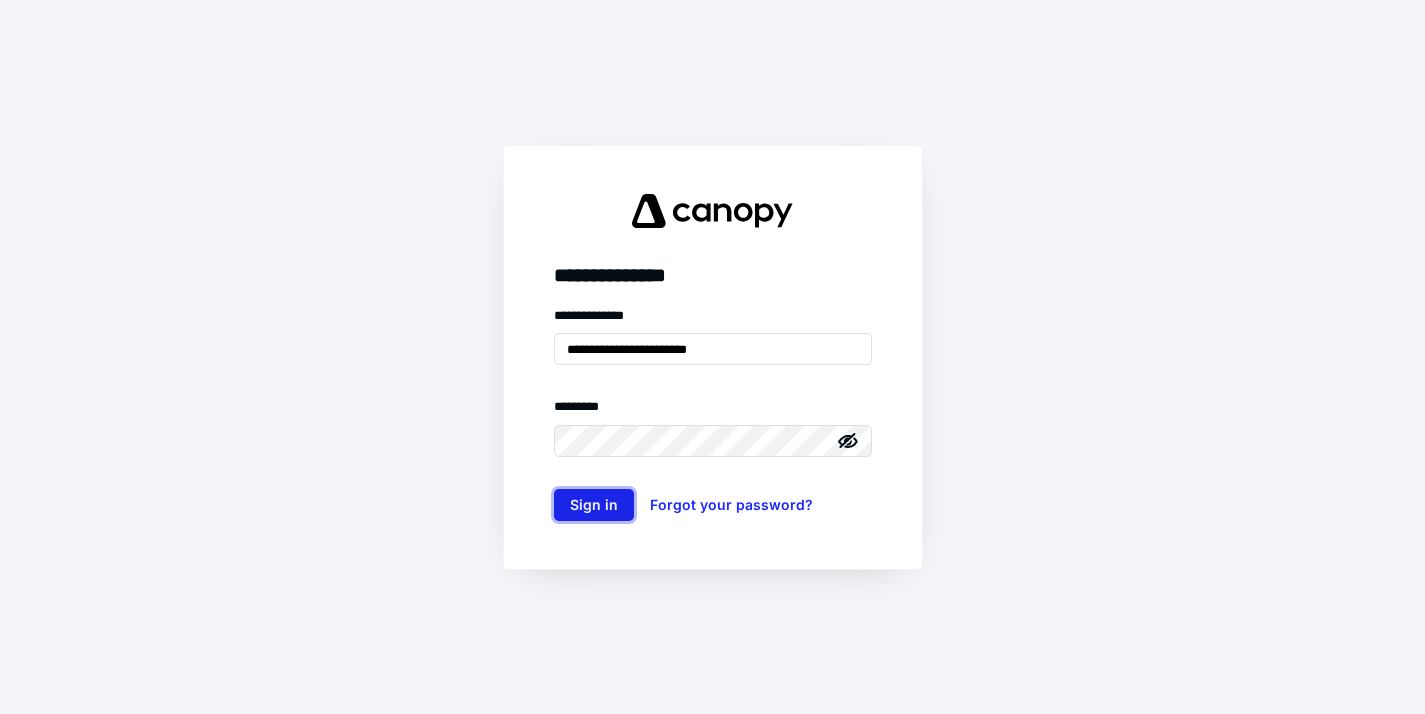 click on "Sign in" at bounding box center [594, 505] 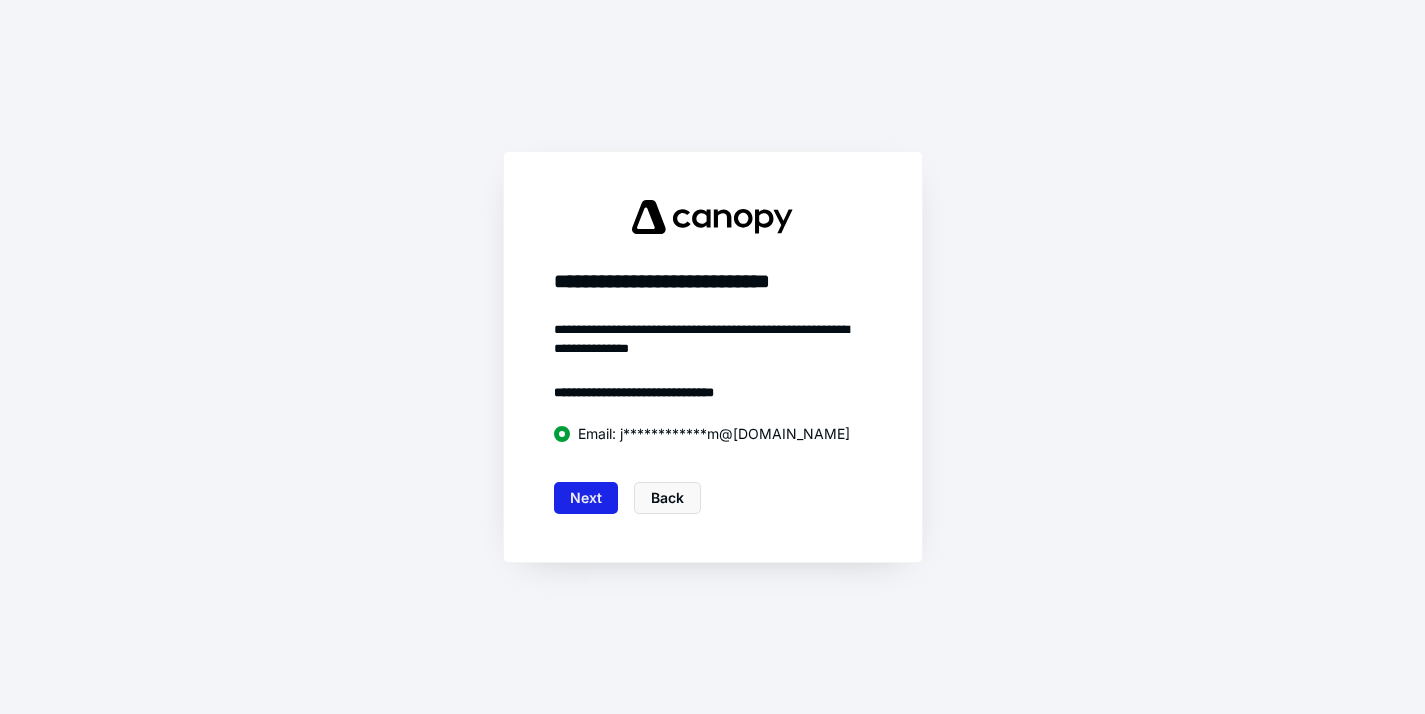 click on "Next" at bounding box center [586, 498] 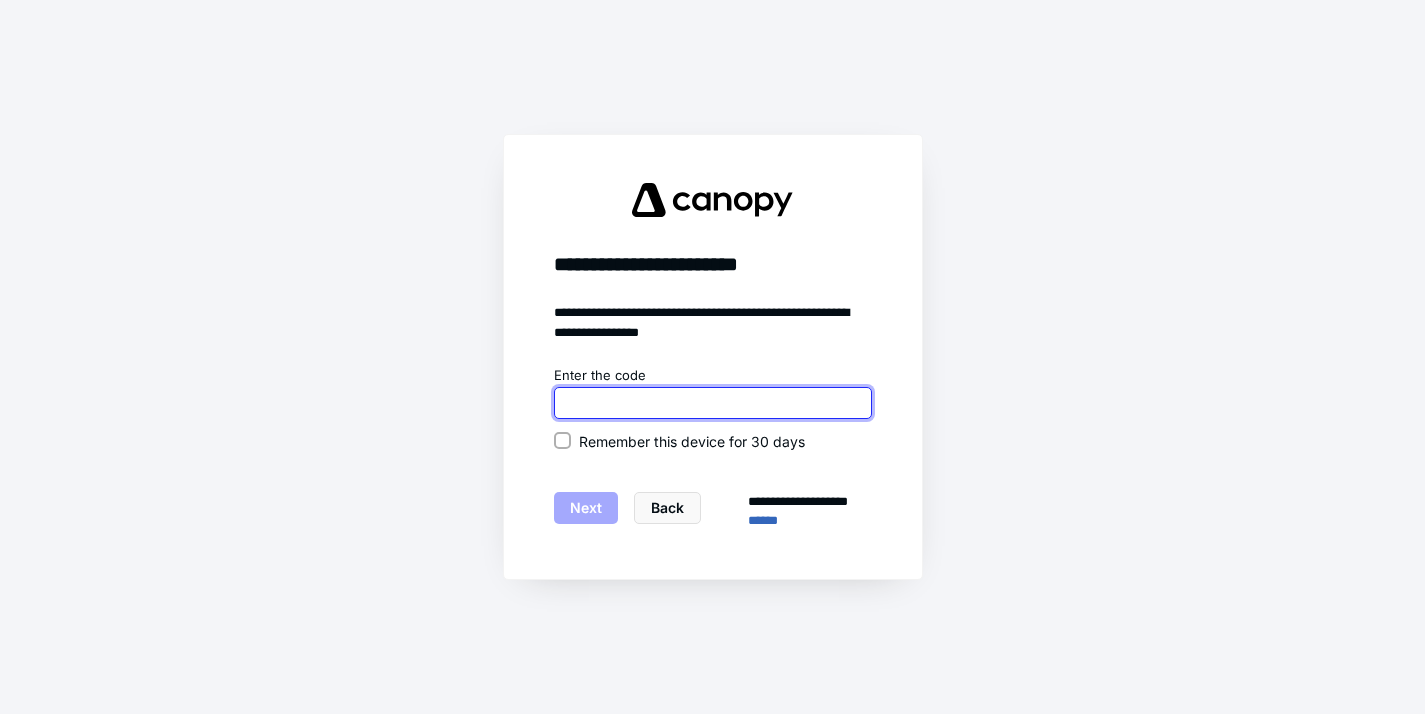 click at bounding box center (713, 403) 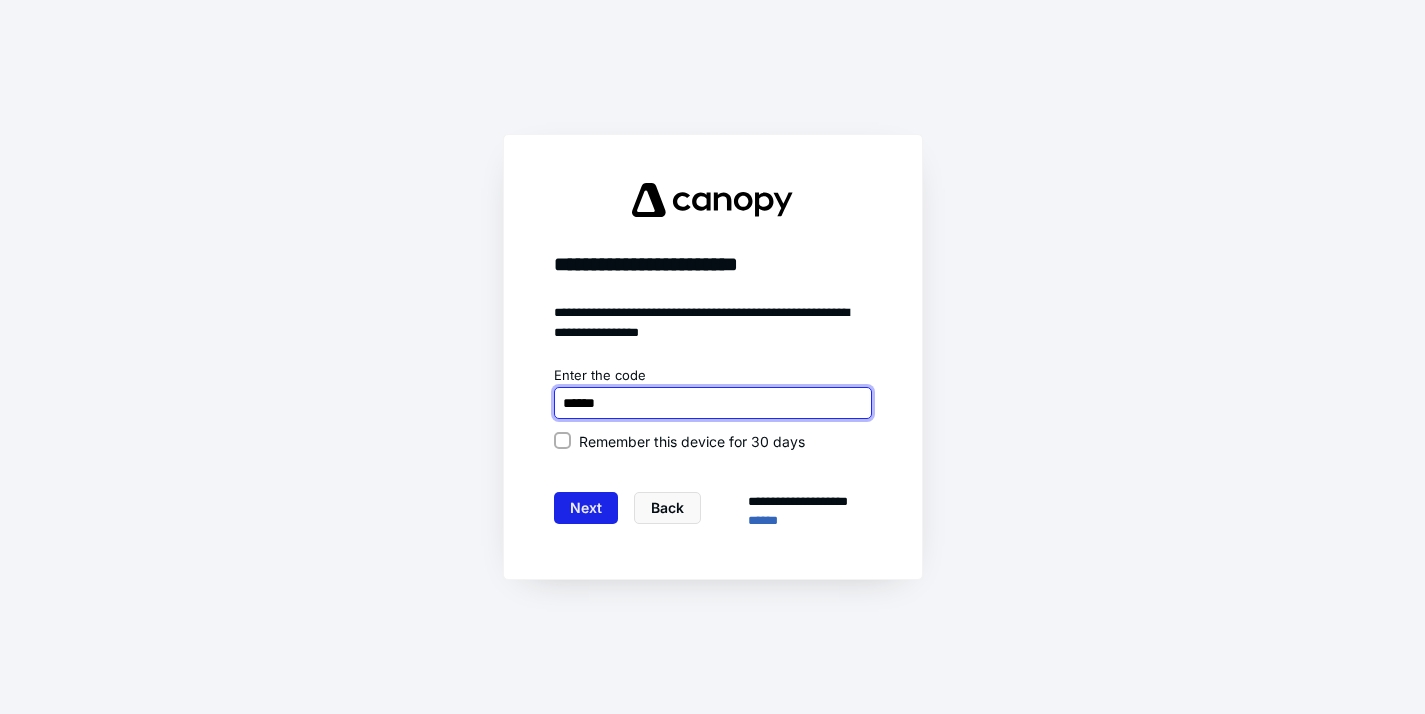 type on "******" 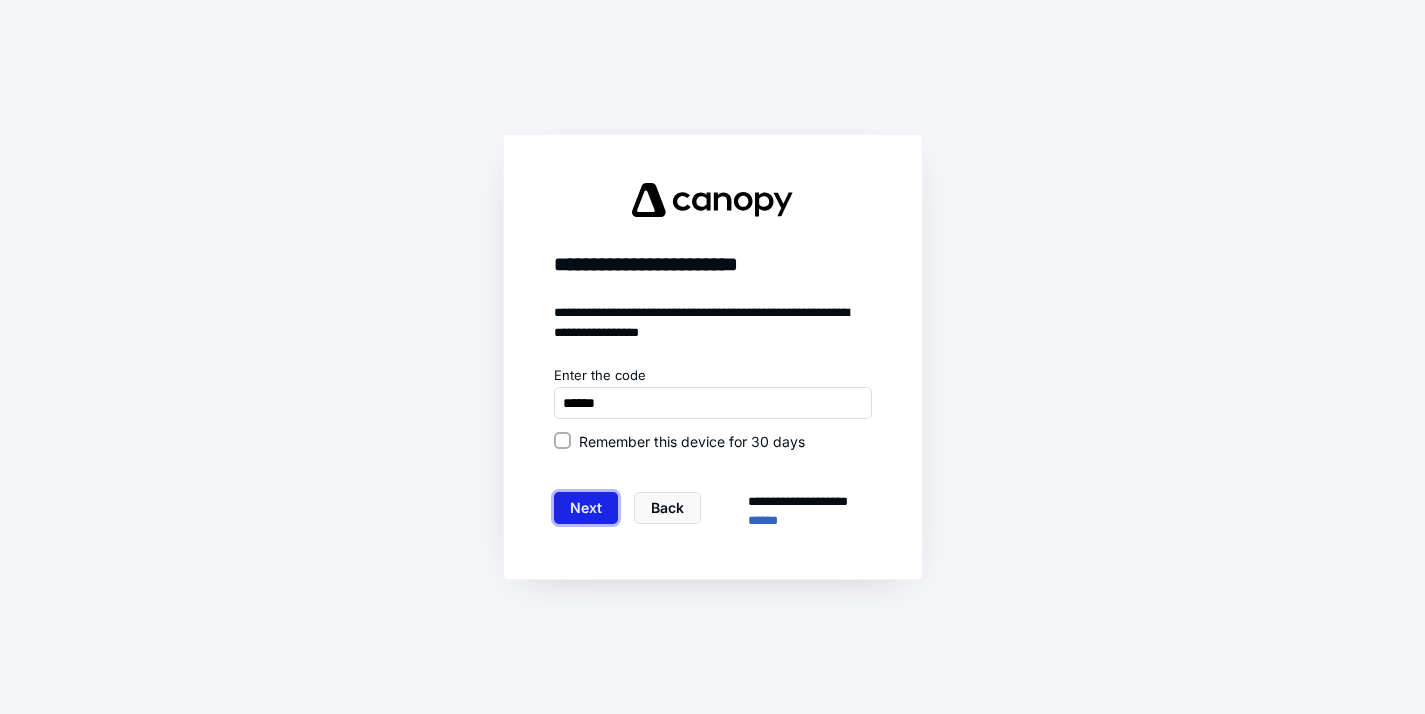 click on "Next" at bounding box center [586, 508] 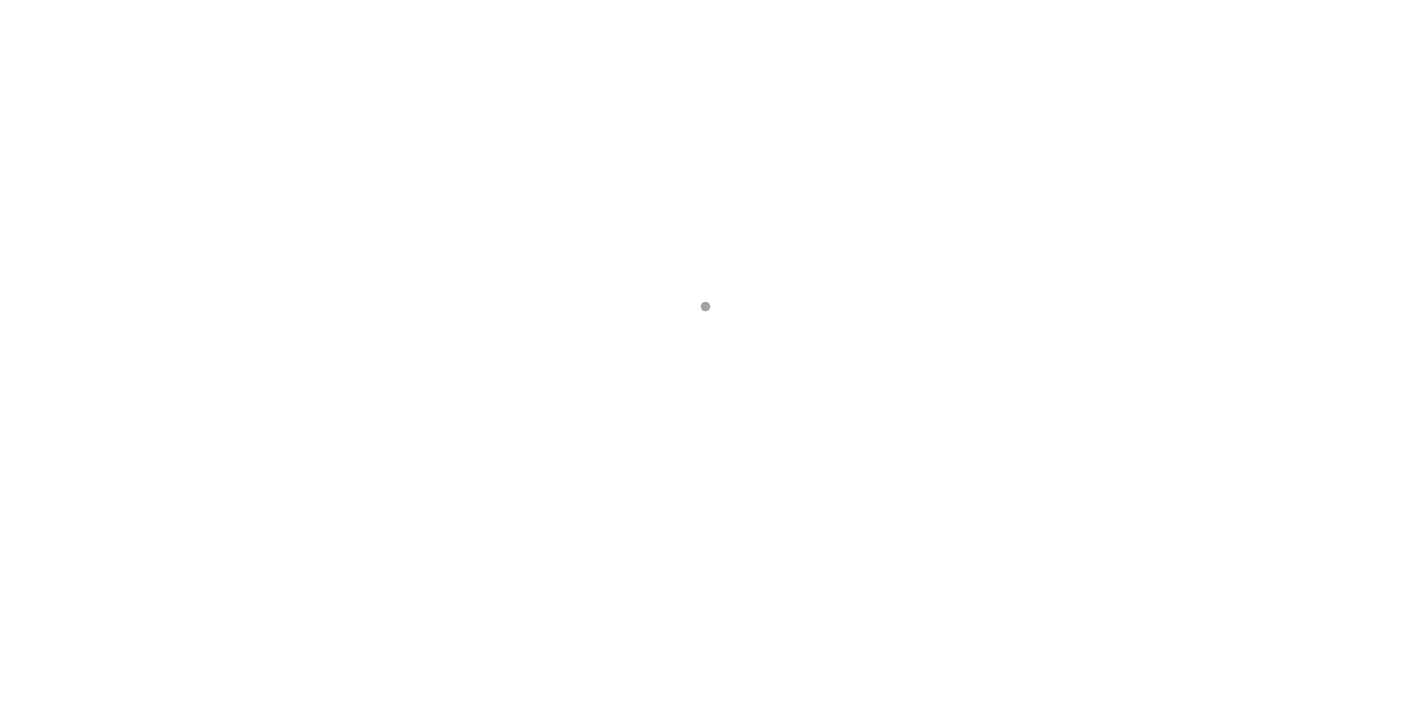 scroll, scrollTop: 0, scrollLeft: 0, axis: both 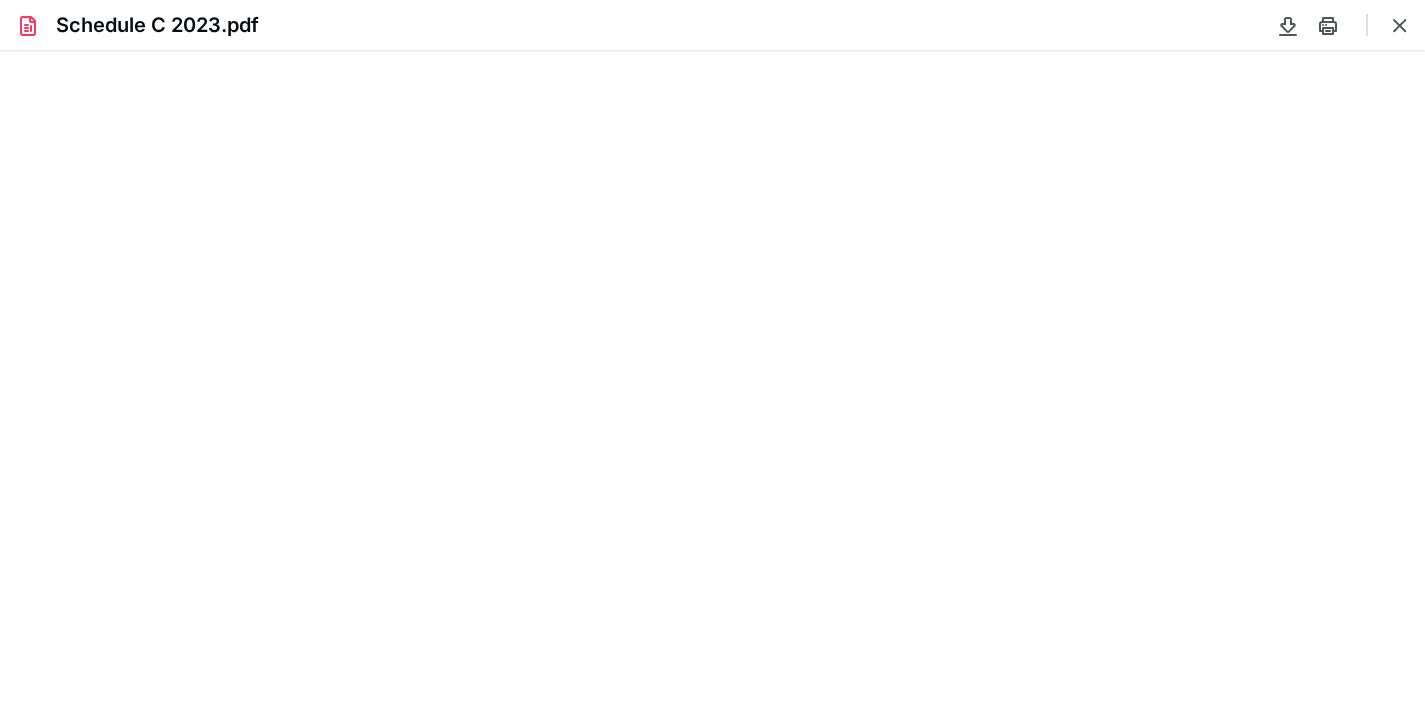 type on "79" 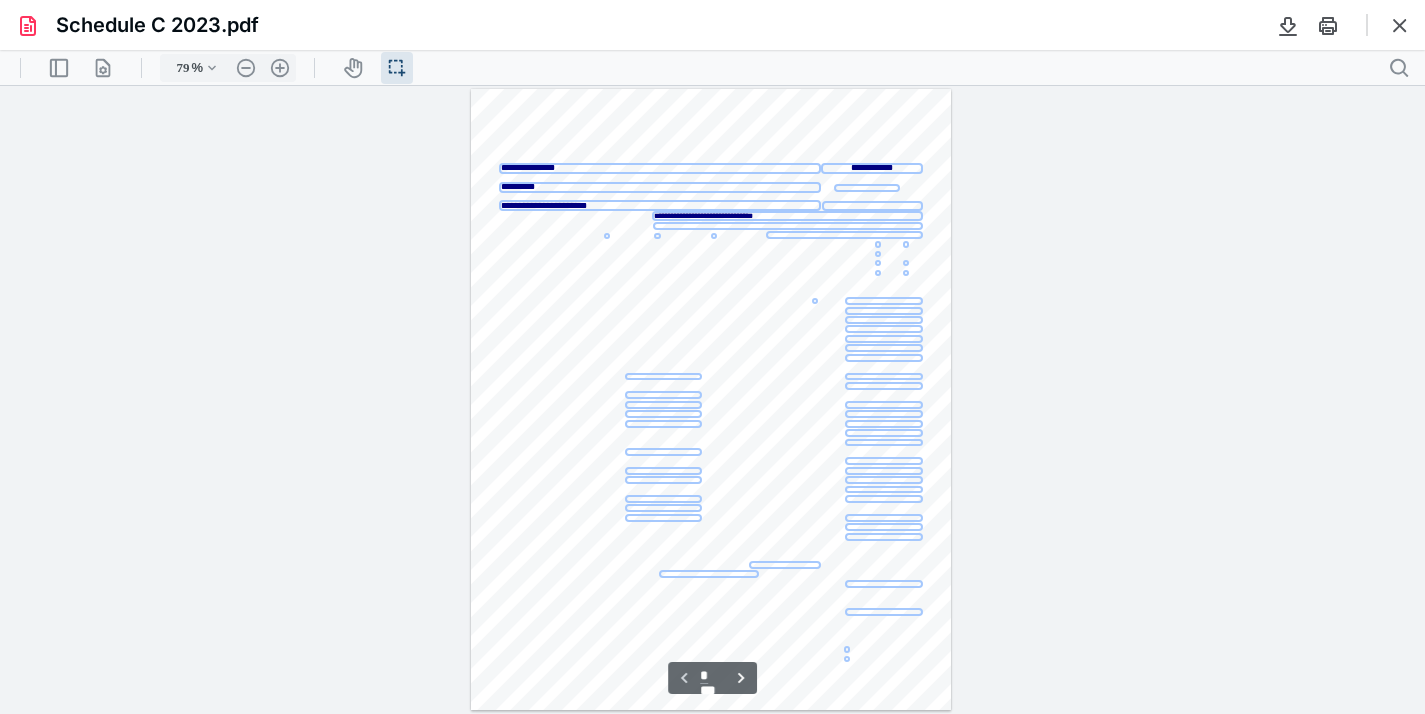 scroll, scrollTop: 39, scrollLeft: 0, axis: vertical 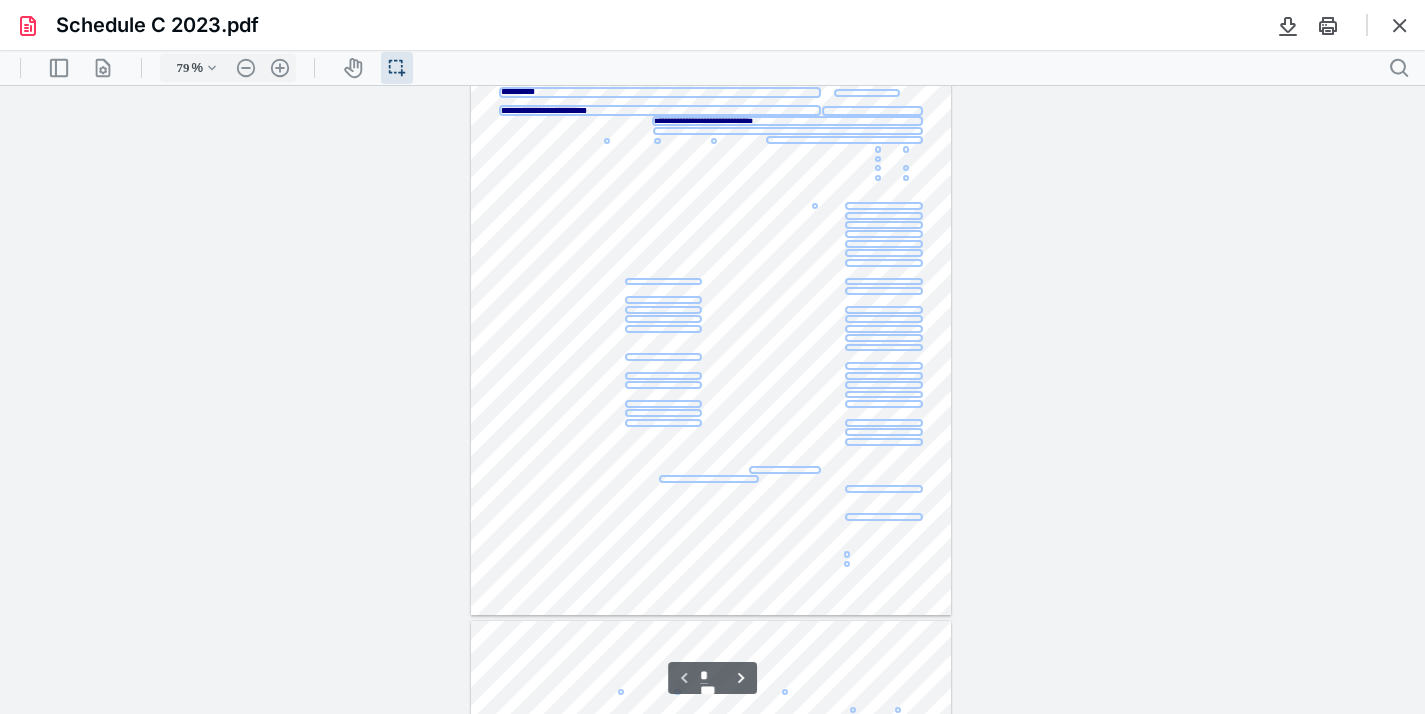 type on "*" 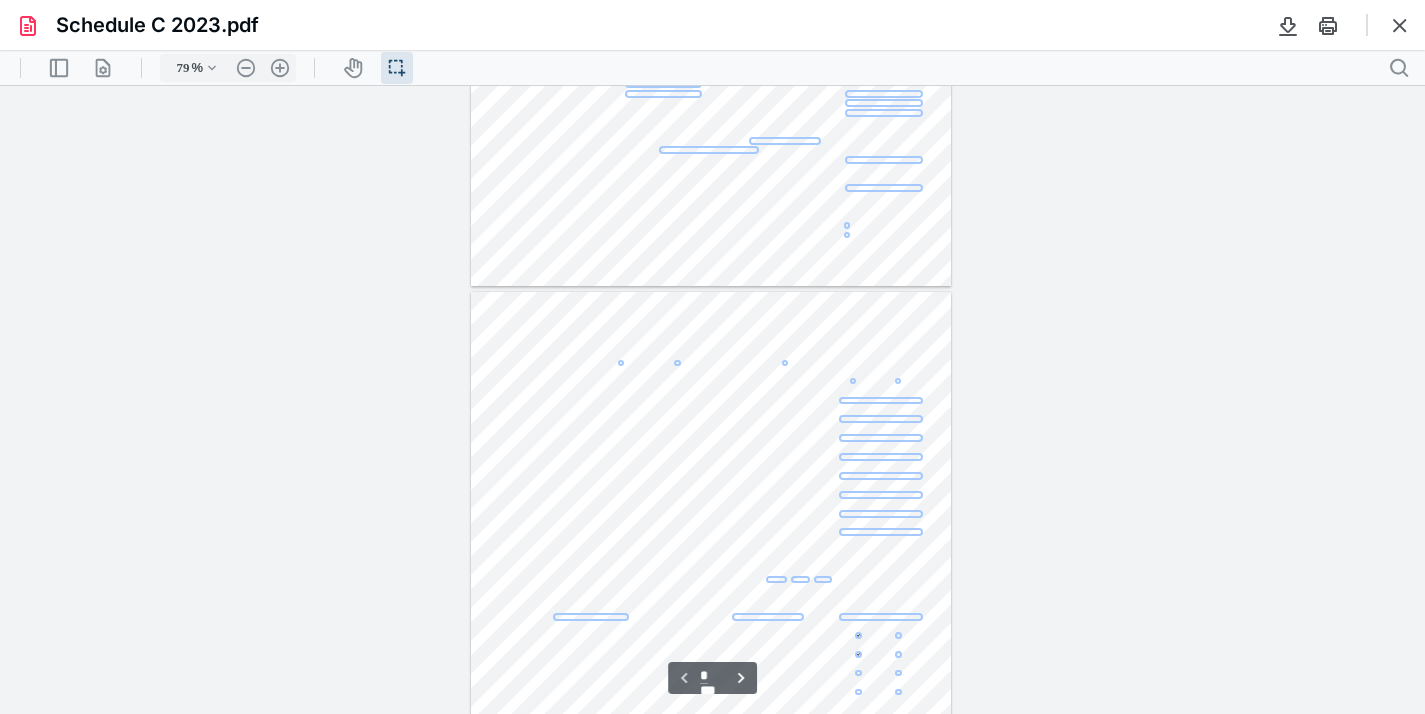 scroll, scrollTop: 626, scrollLeft: 0, axis: vertical 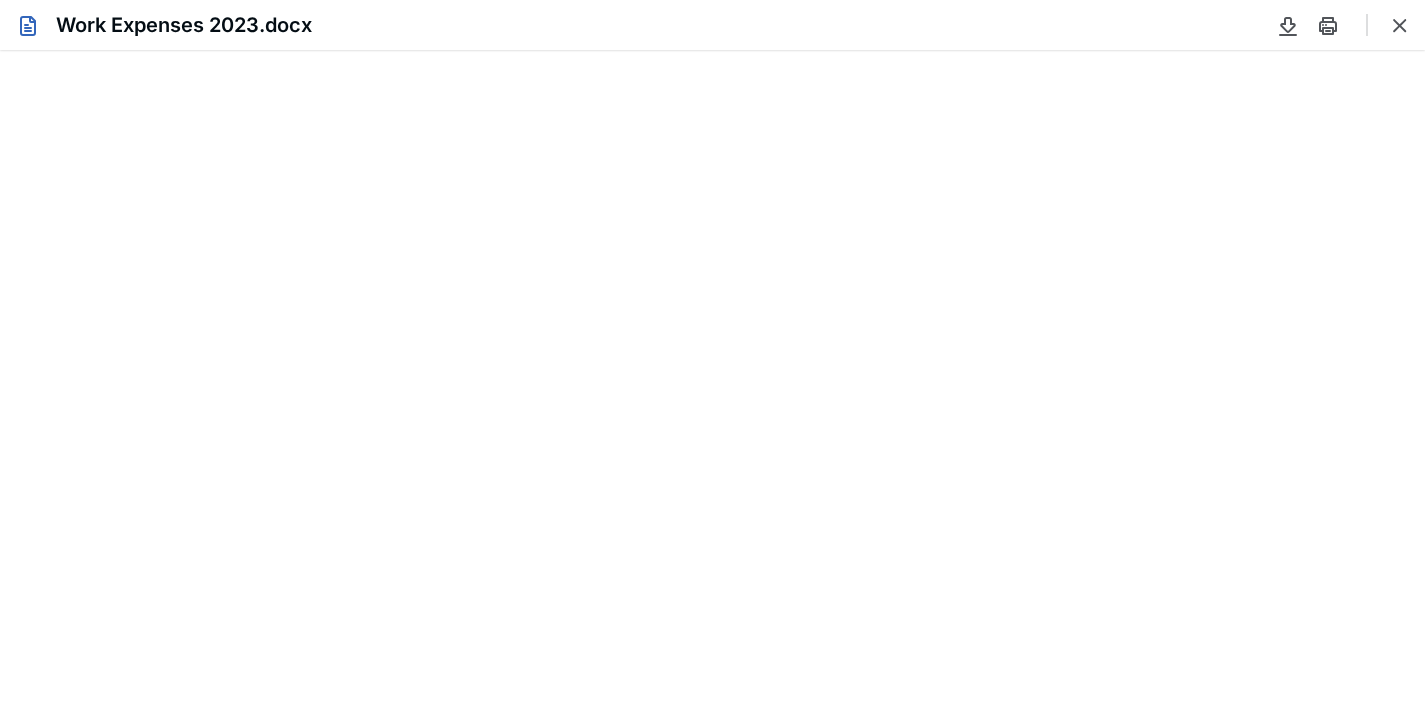 type on "79" 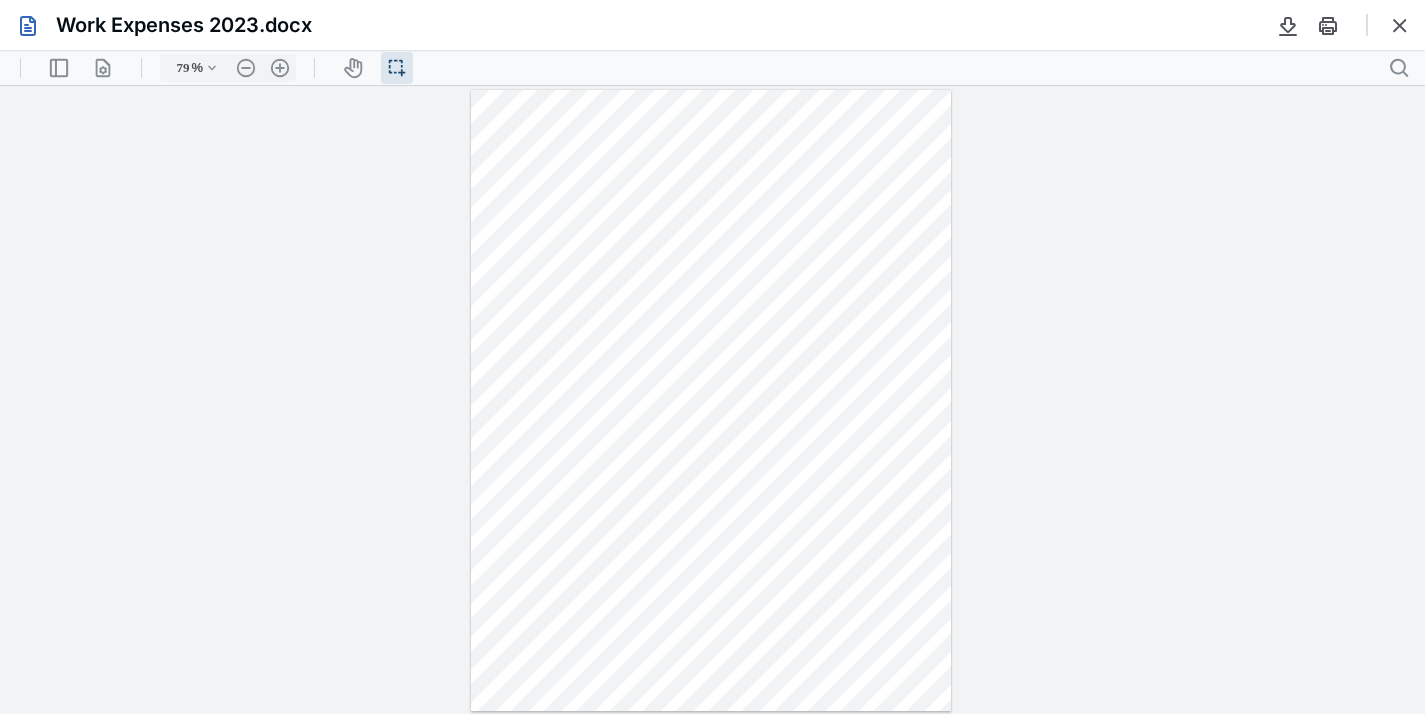 click at bounding box center (711, 401) 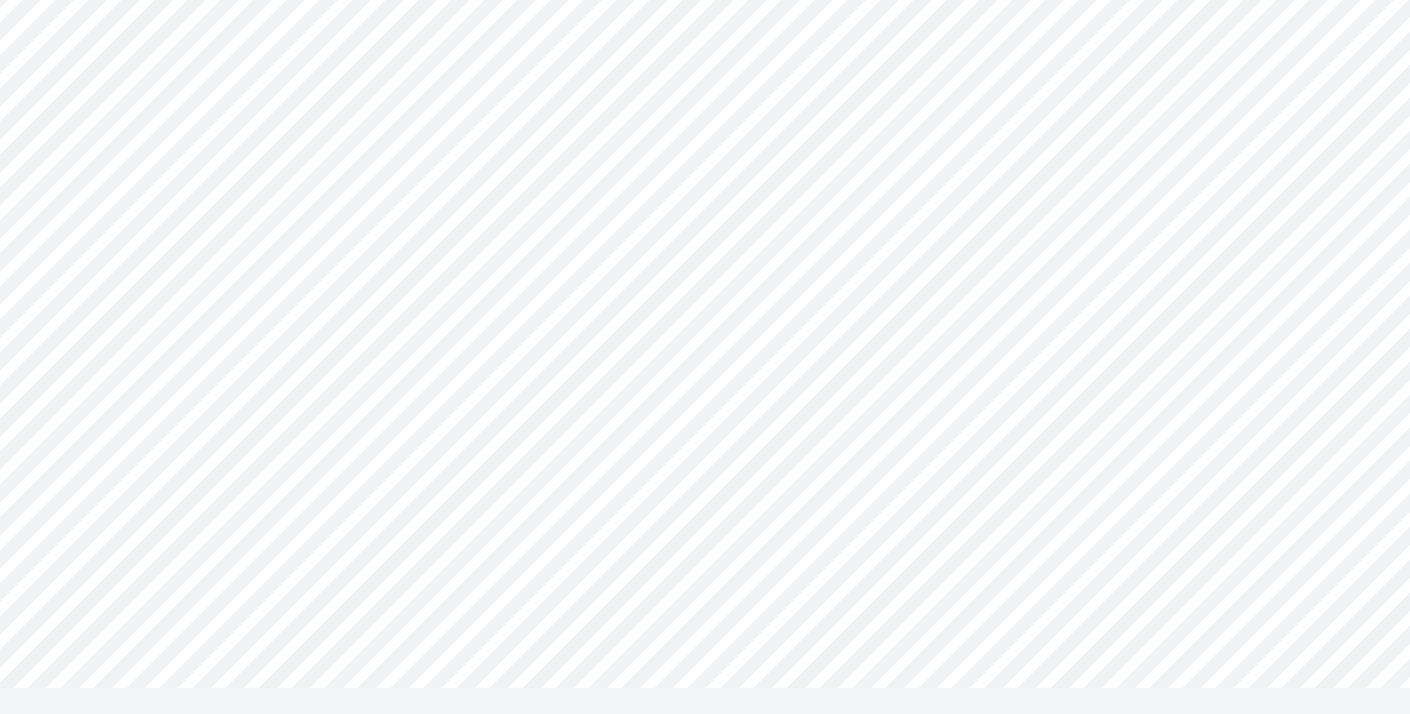 scroll, scrollTop: 186, scrollLeft: 0, axis: vertical 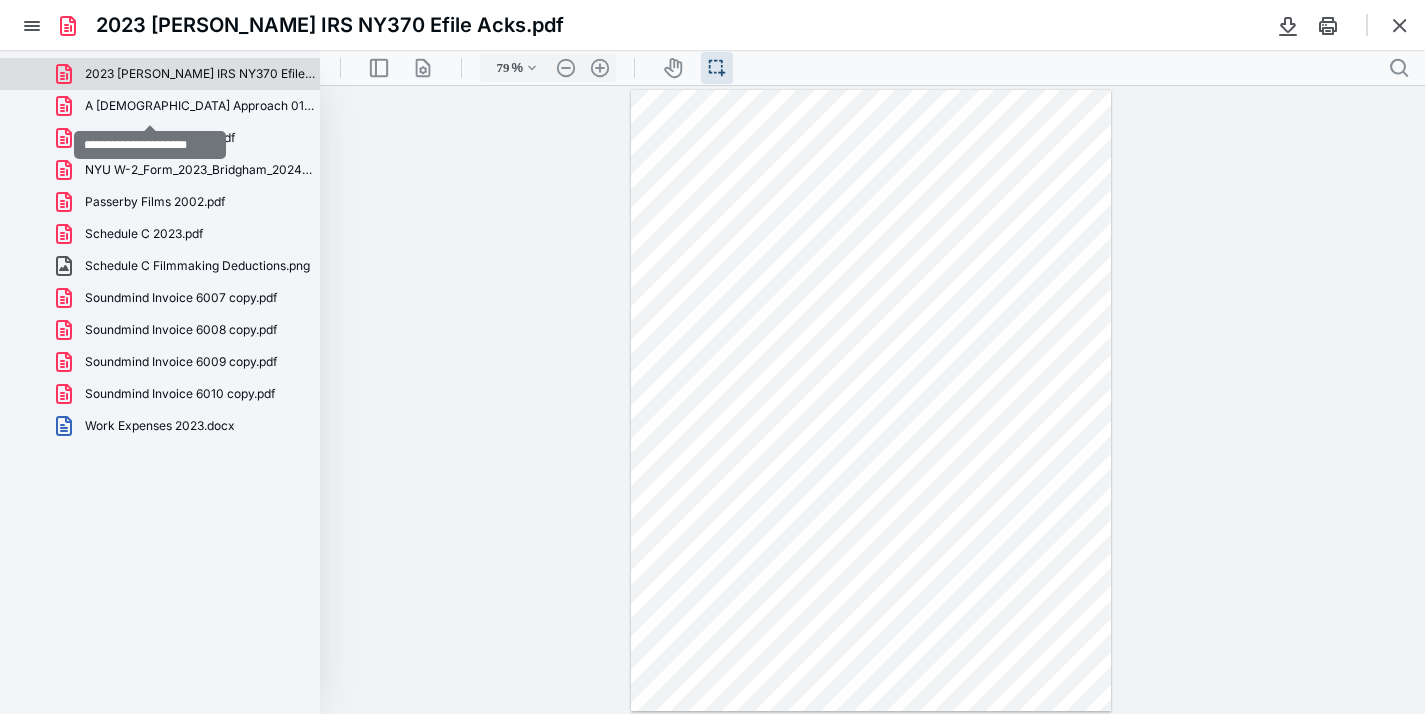 click on "A [DEMOGRAPHIC_DATA] Approach 01.pdf" at bounding box center [200, 106] 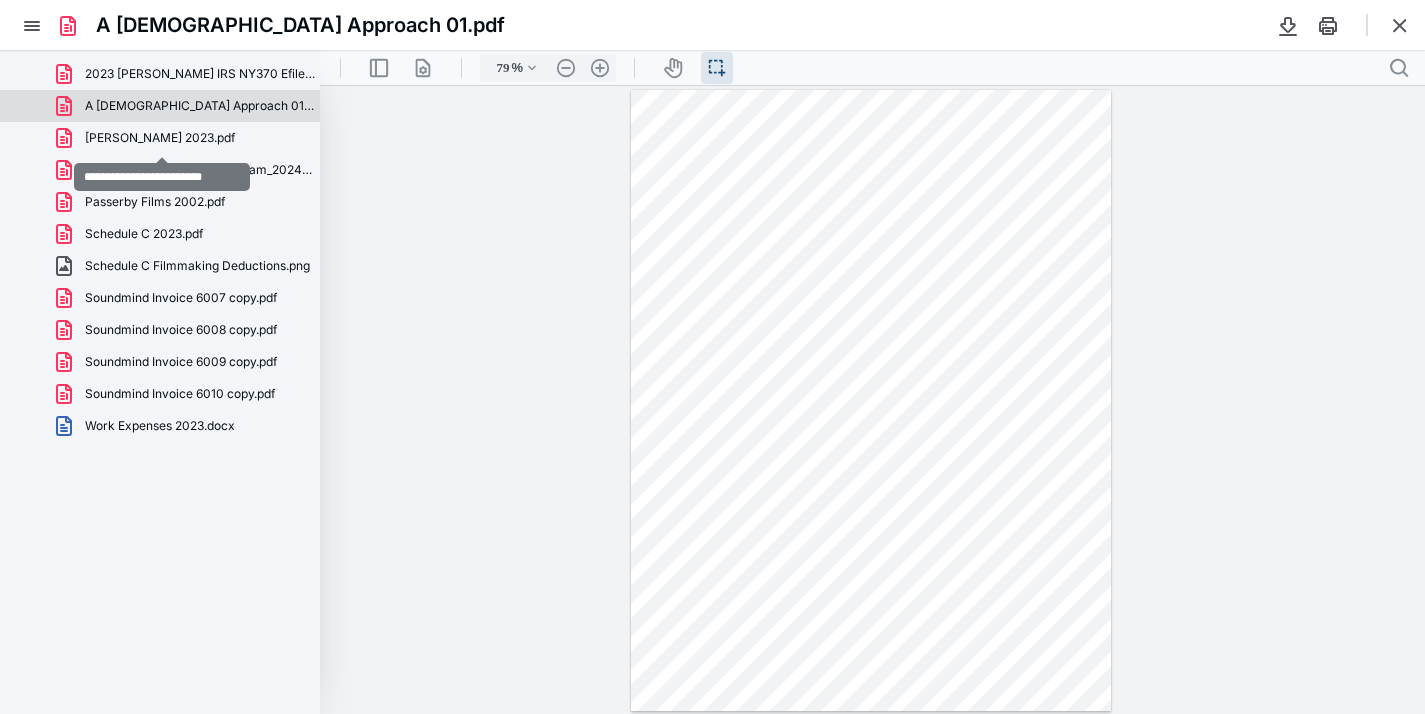 click on "[PERSON_NAME] 2023.pdf" at bounding box center [160, 138] 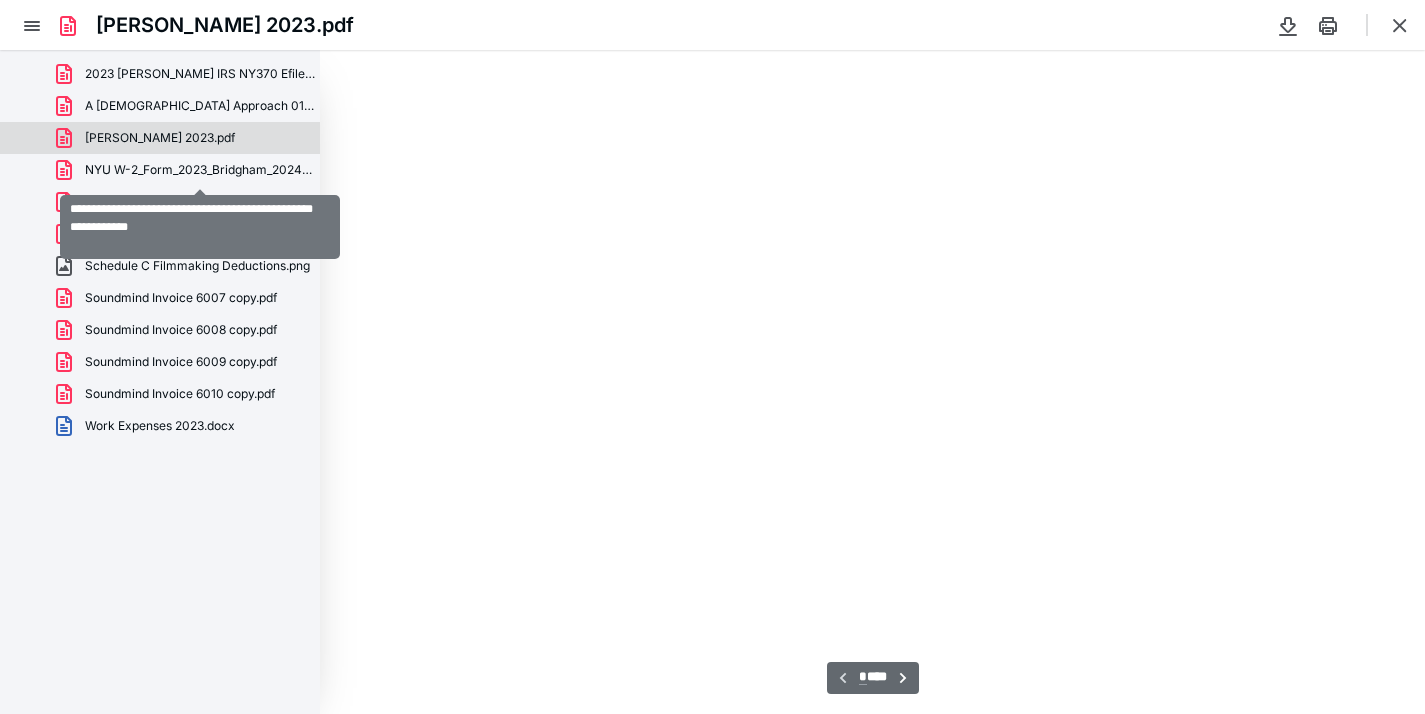 scroll, scrollTop: 40, scrollLeft: 0, axis: vertical 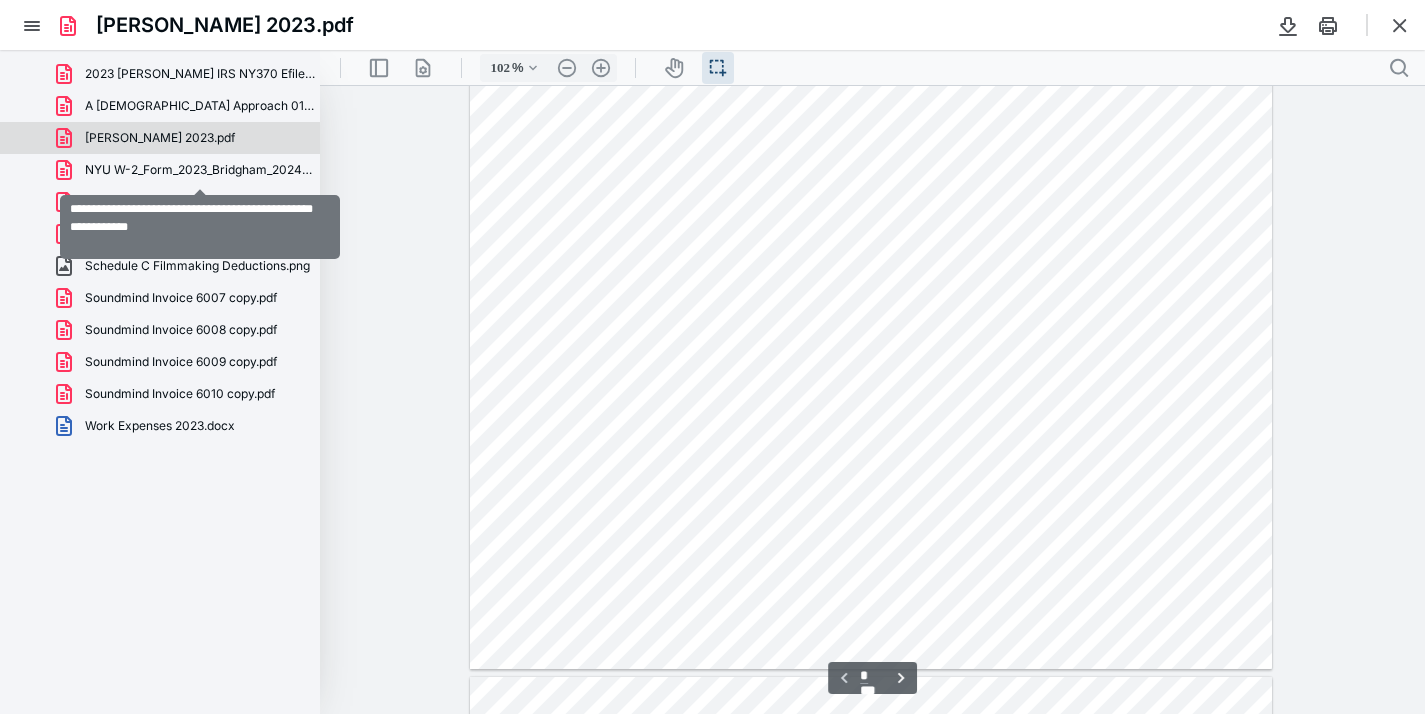 click on "NYU W-2_Form_2023_Bridgham_2024_10_08_07_13_02_-0700_W-2_E.pdf" at bounding box center (200, 170) 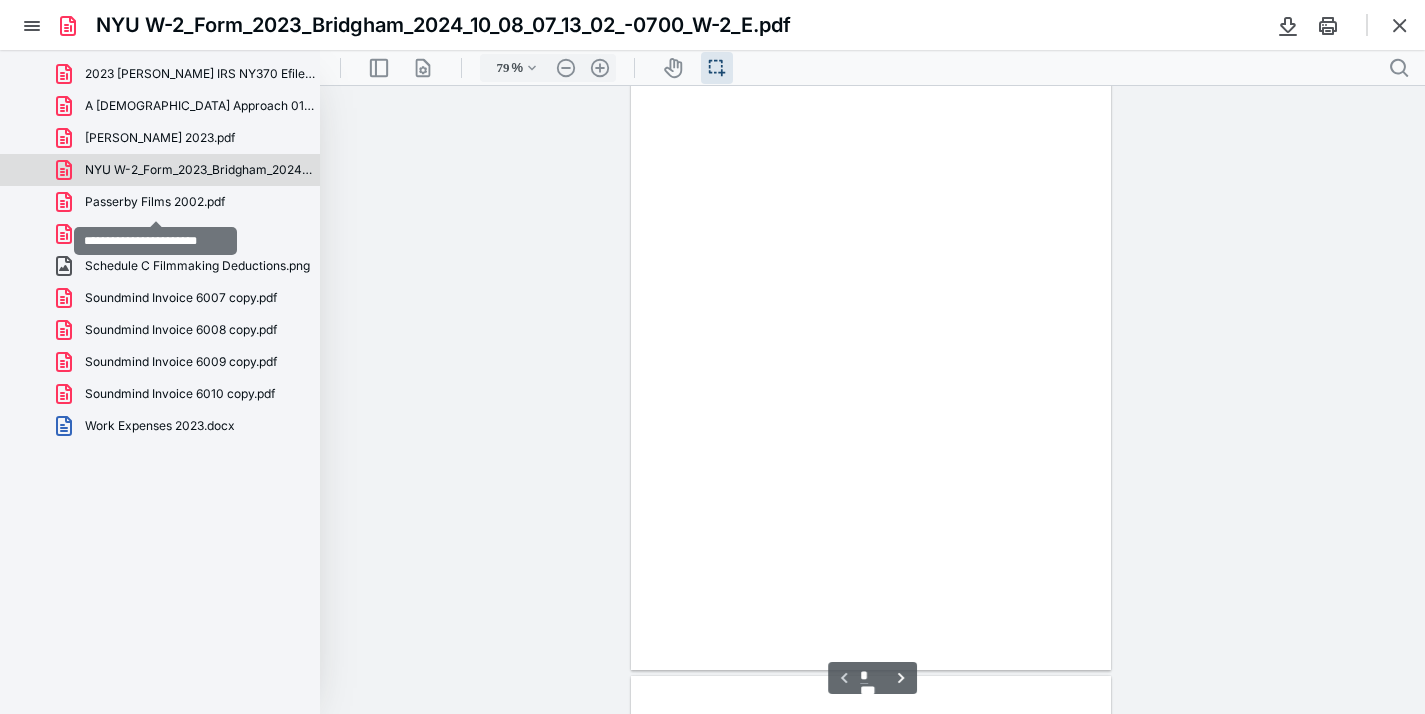 scroll, scrollTop: 39, scrollLeft: 0, axis: vertical 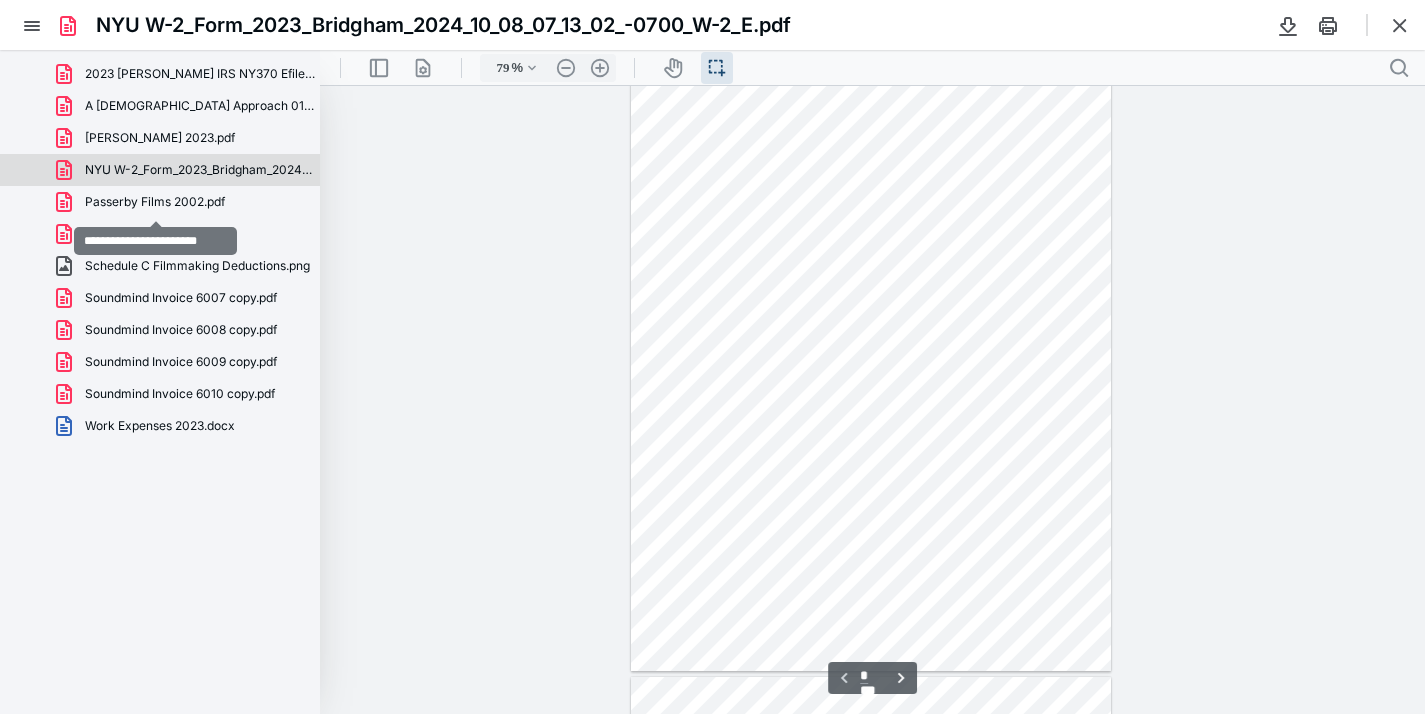 click on "Passerby Films 2002.pdf" at bounding box center [155, 202] 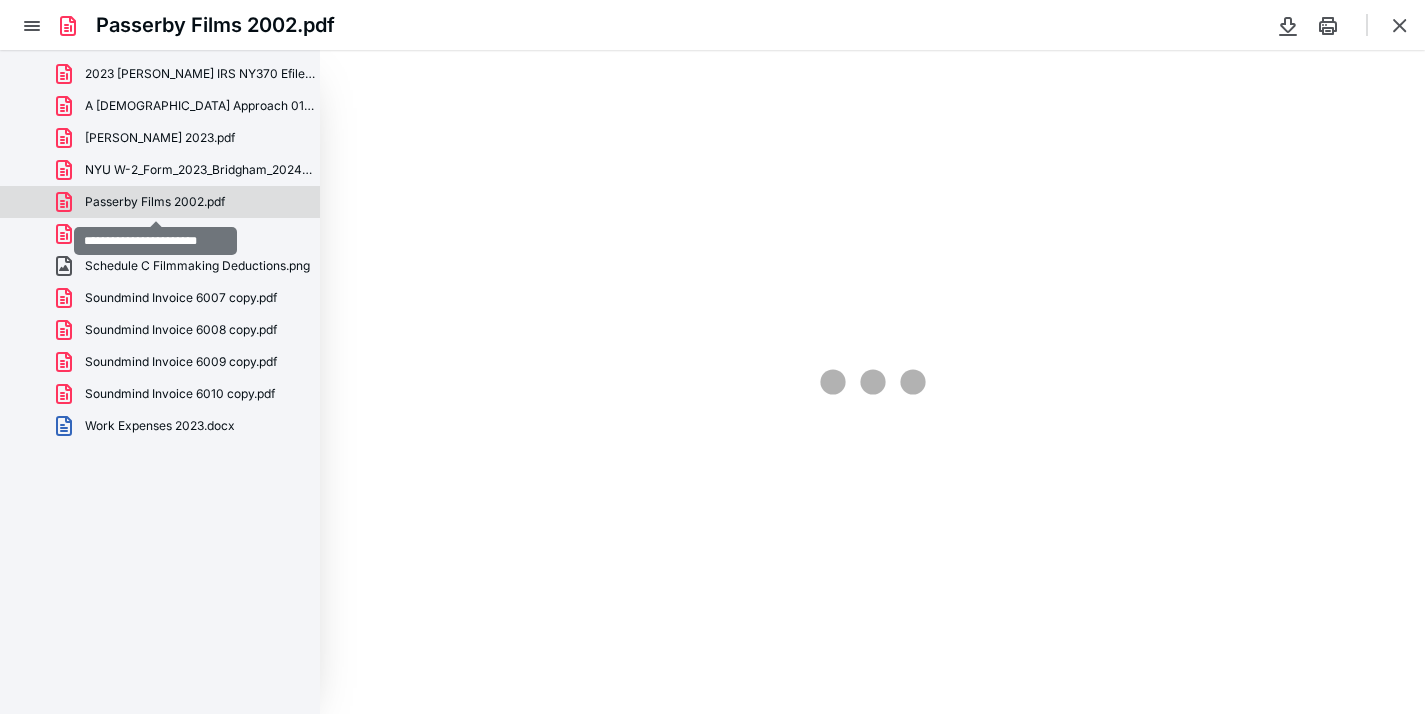 scroll, scrollTop: 0, scrollLeft: 0, axis: both 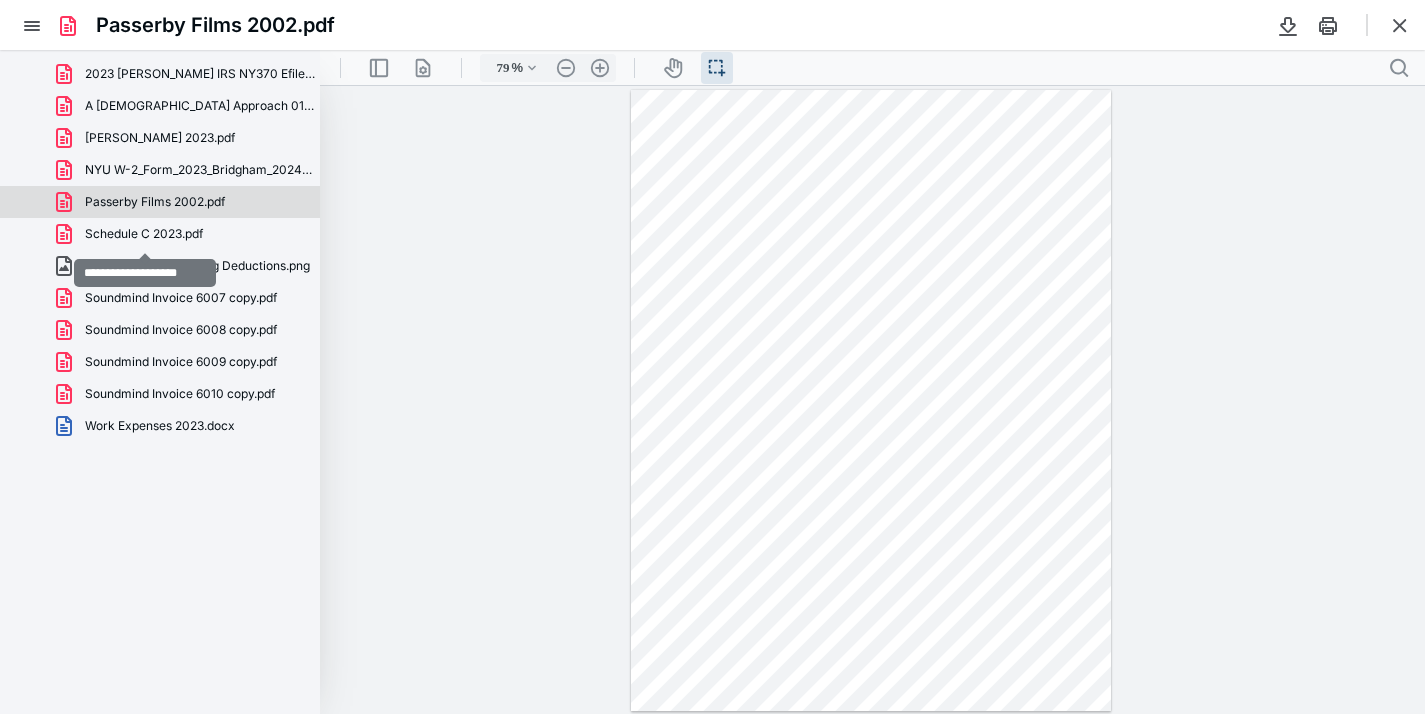 click on "Schedule C 2023.pdf" at bounding box center (144, 234) 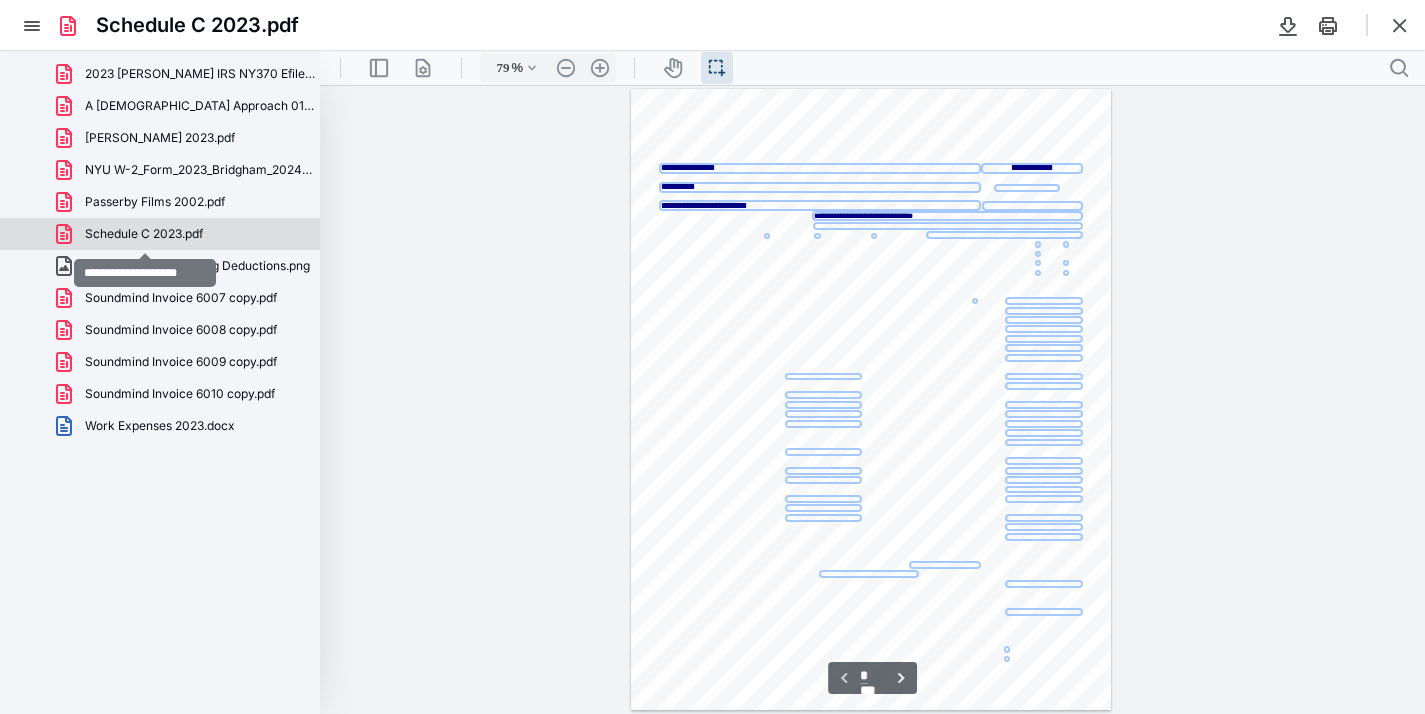 scroll, scrollTop: 39, scrollLeft: 0, axis: vertical 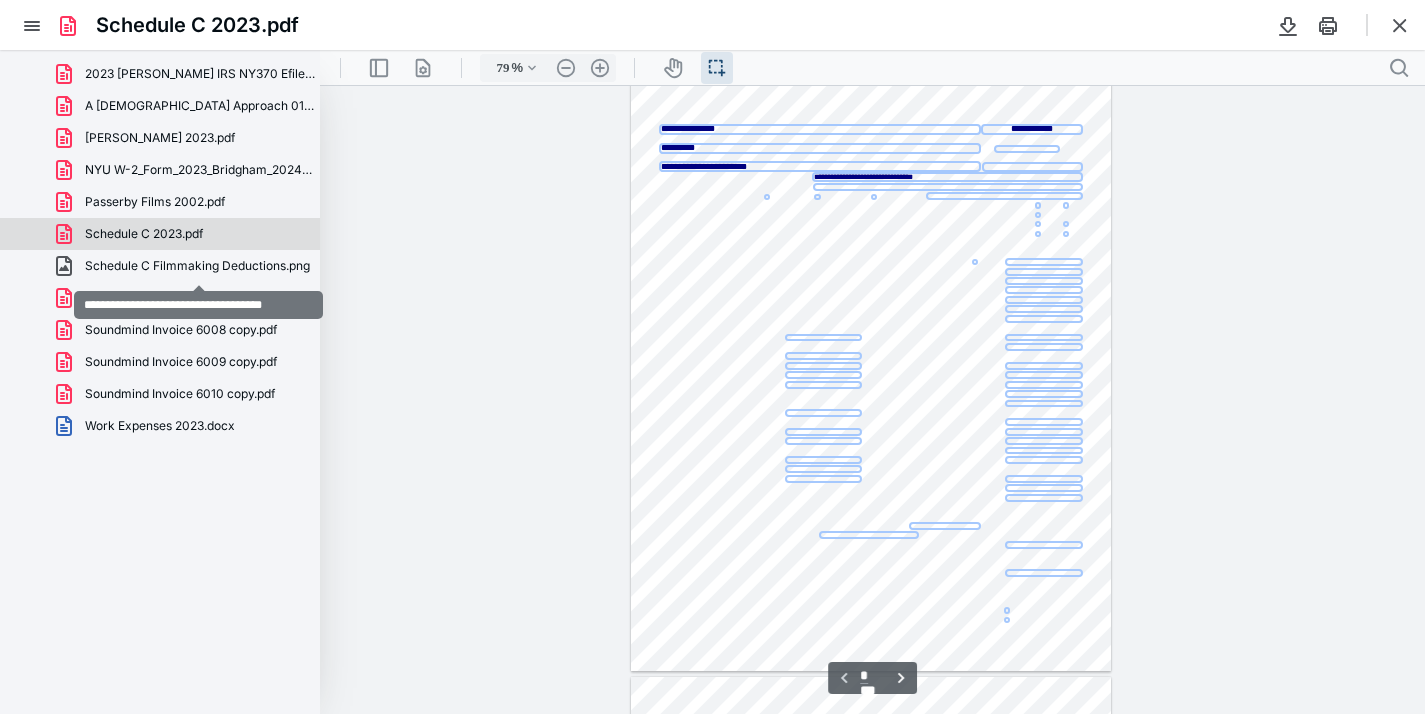 click on "Schedule C Filmmaking Deductions.png" at bounding box center (197, 266) 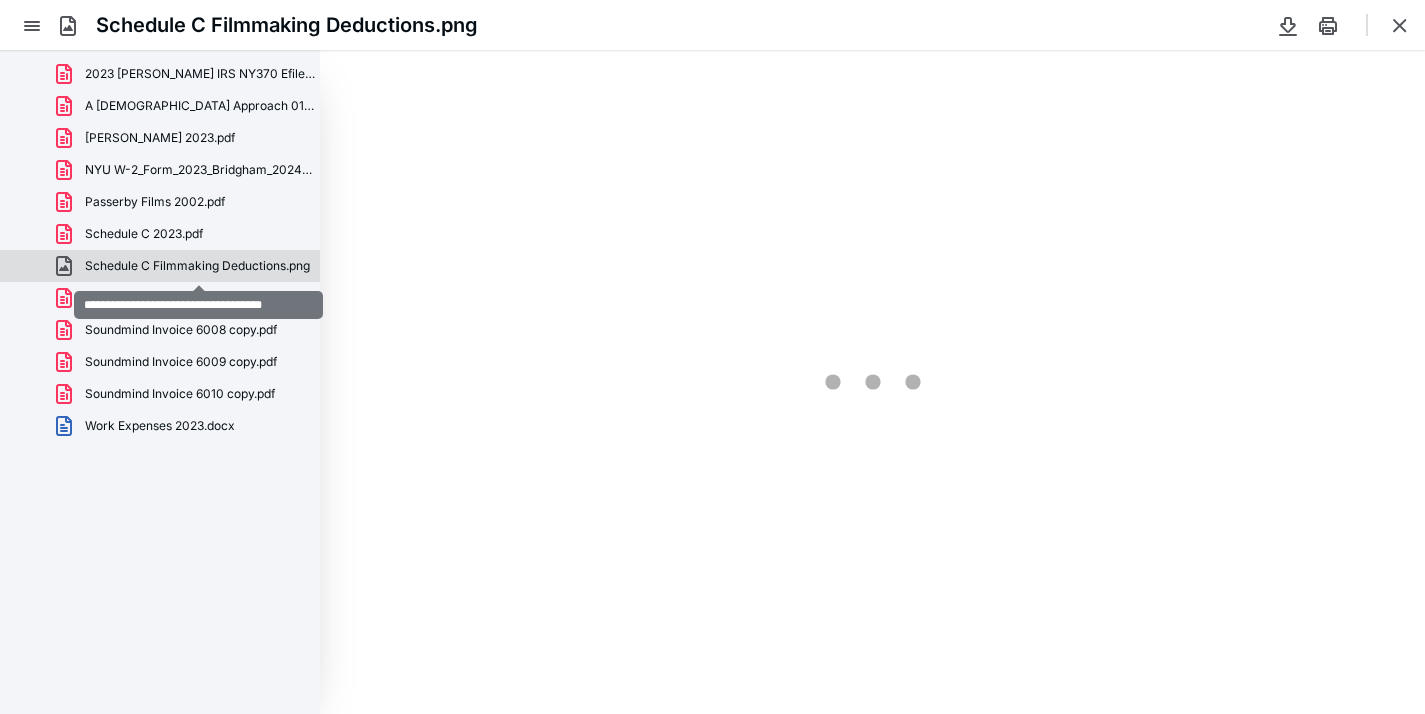 scroll, scrollTop: 0, scrollLeft: 0, axis: both 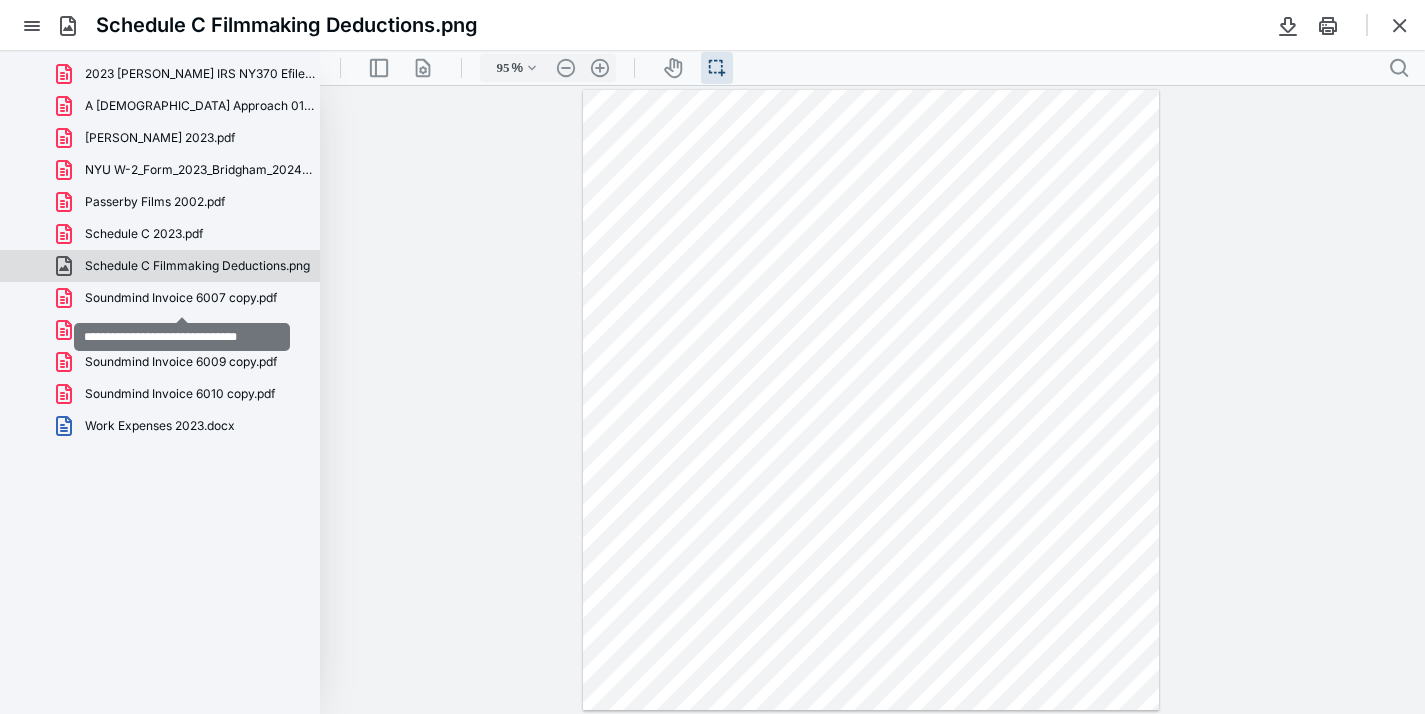 click on "Soundmind Invoice 6007 copy.pdf" at bounding box center [181, 298] 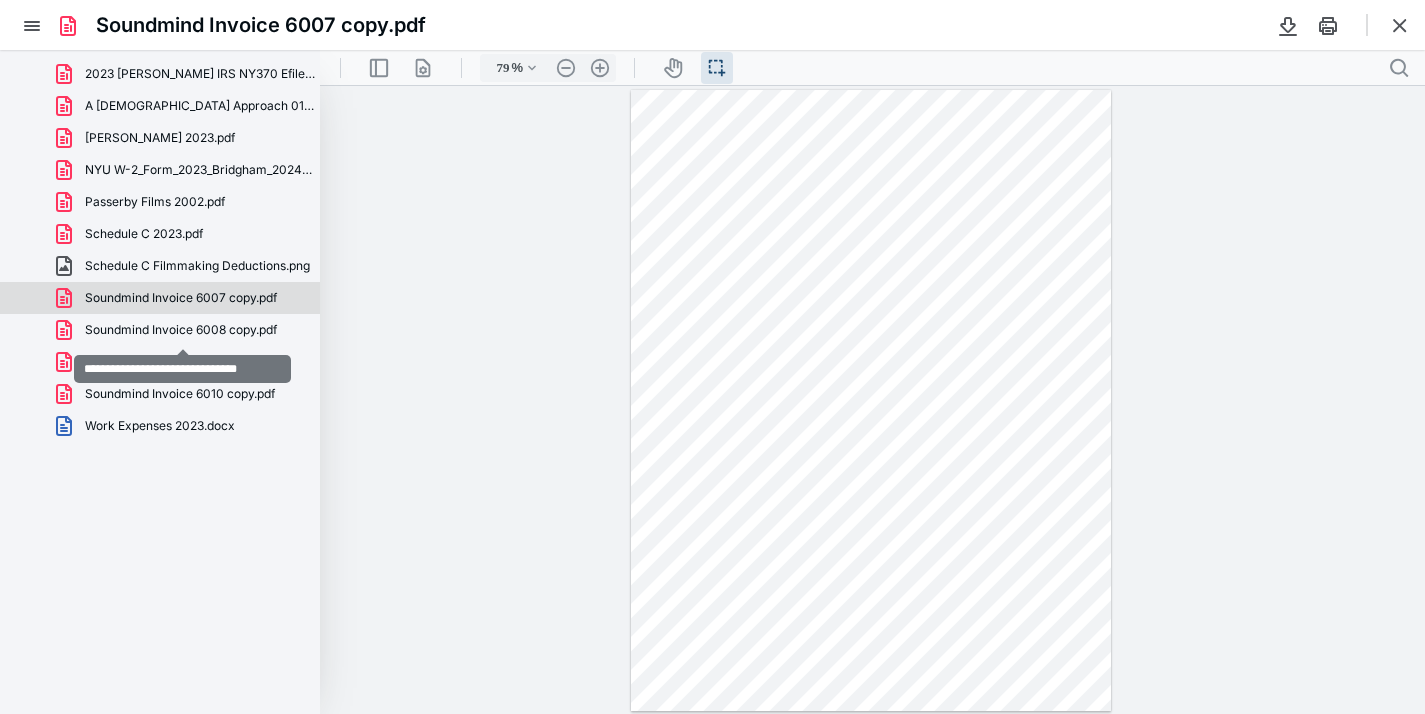 click on "Soundmind Invoice 6008 copy.pdf" at bounding box center (181, 330) 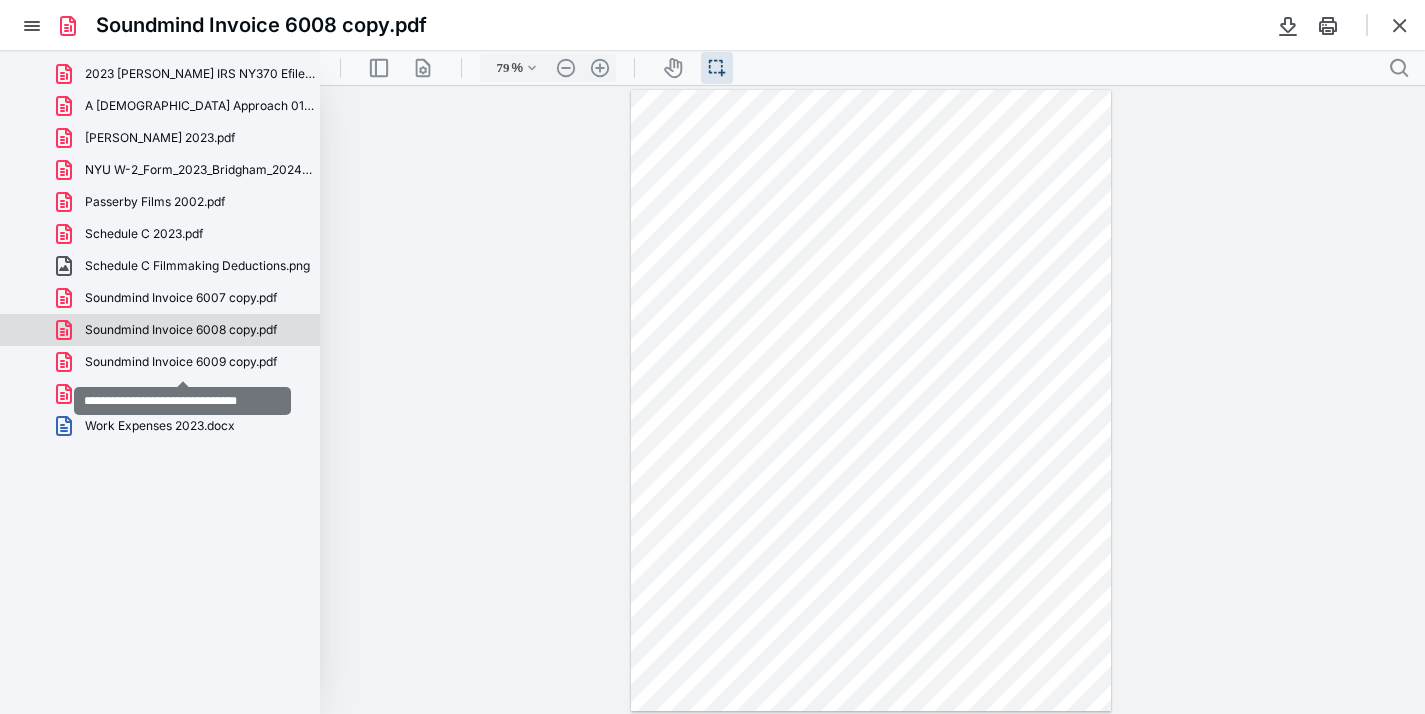 click on "Soundmind Invoice 6009 copy.pdf" at bounding box center (181, 362) 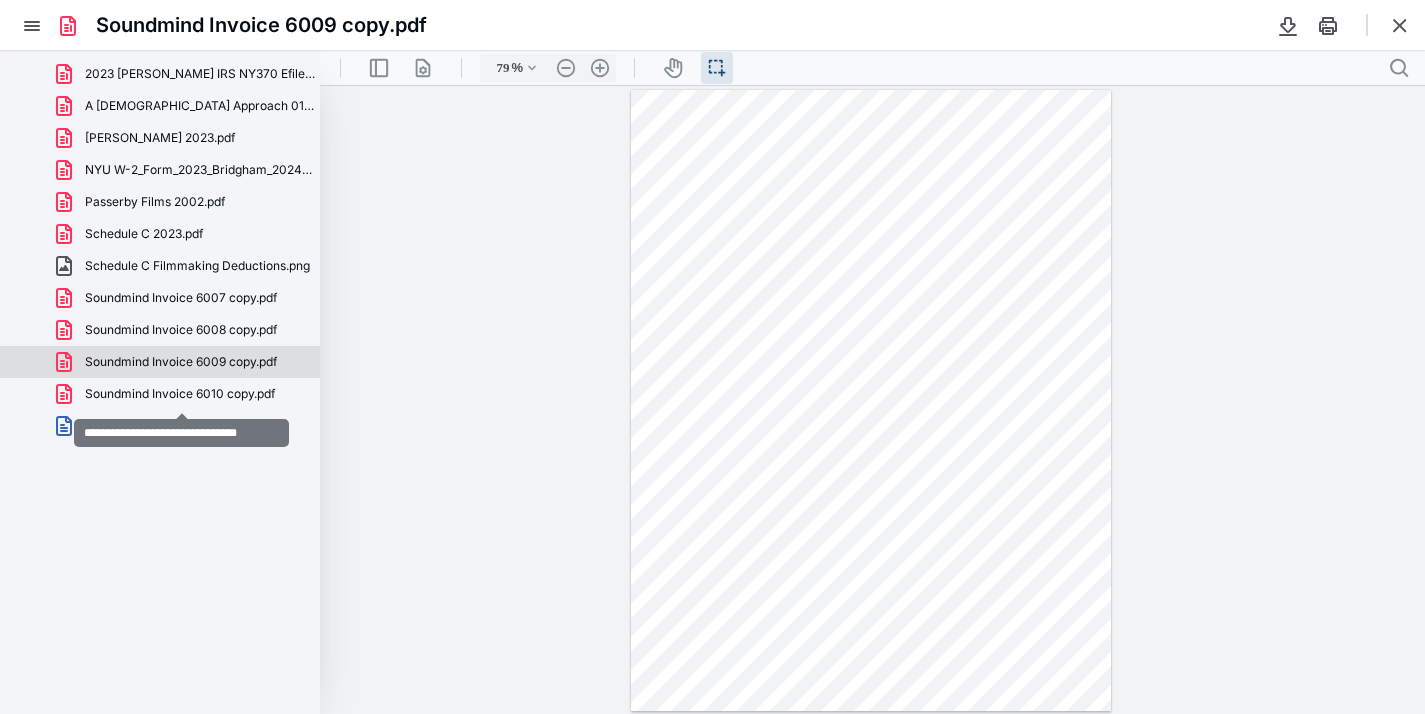 click on "Soundmind Invoice 6010 copy.pdf" at bounding box center [180, 394] 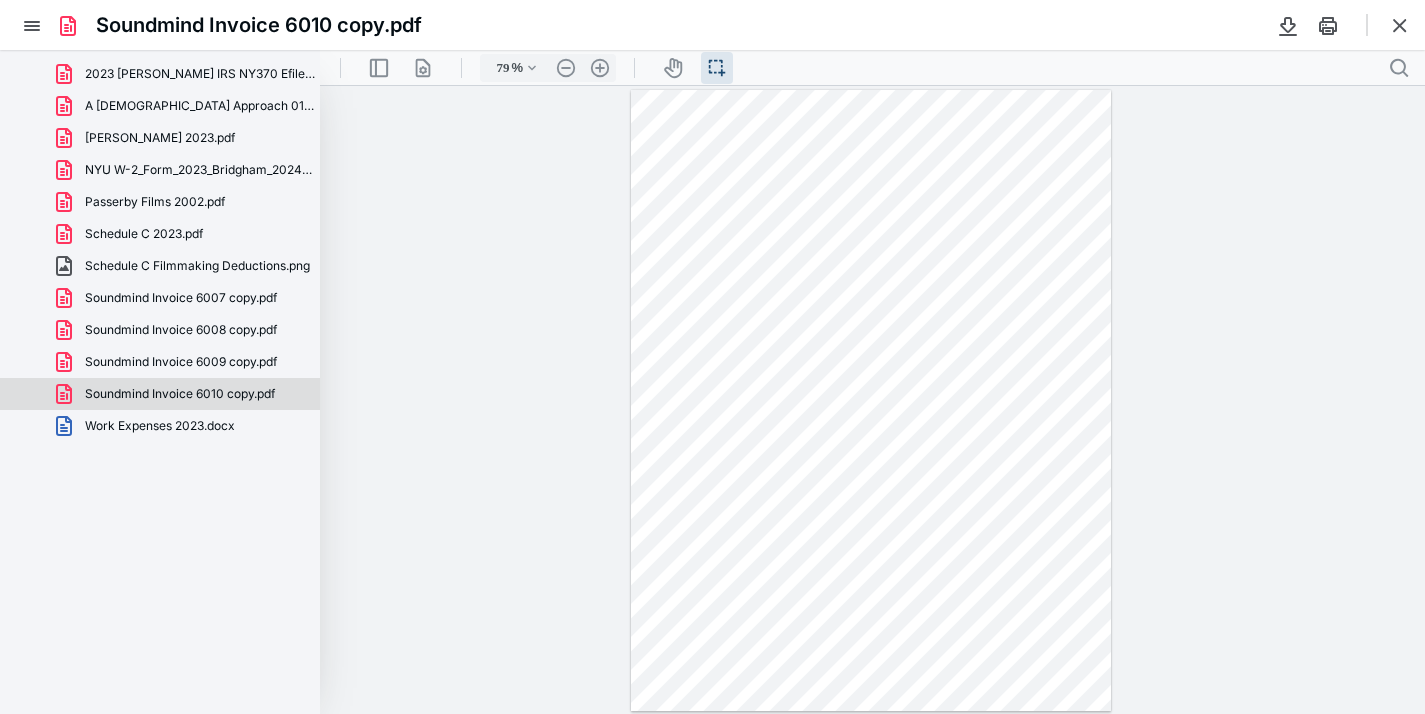 click at bounding box center [871, 401] 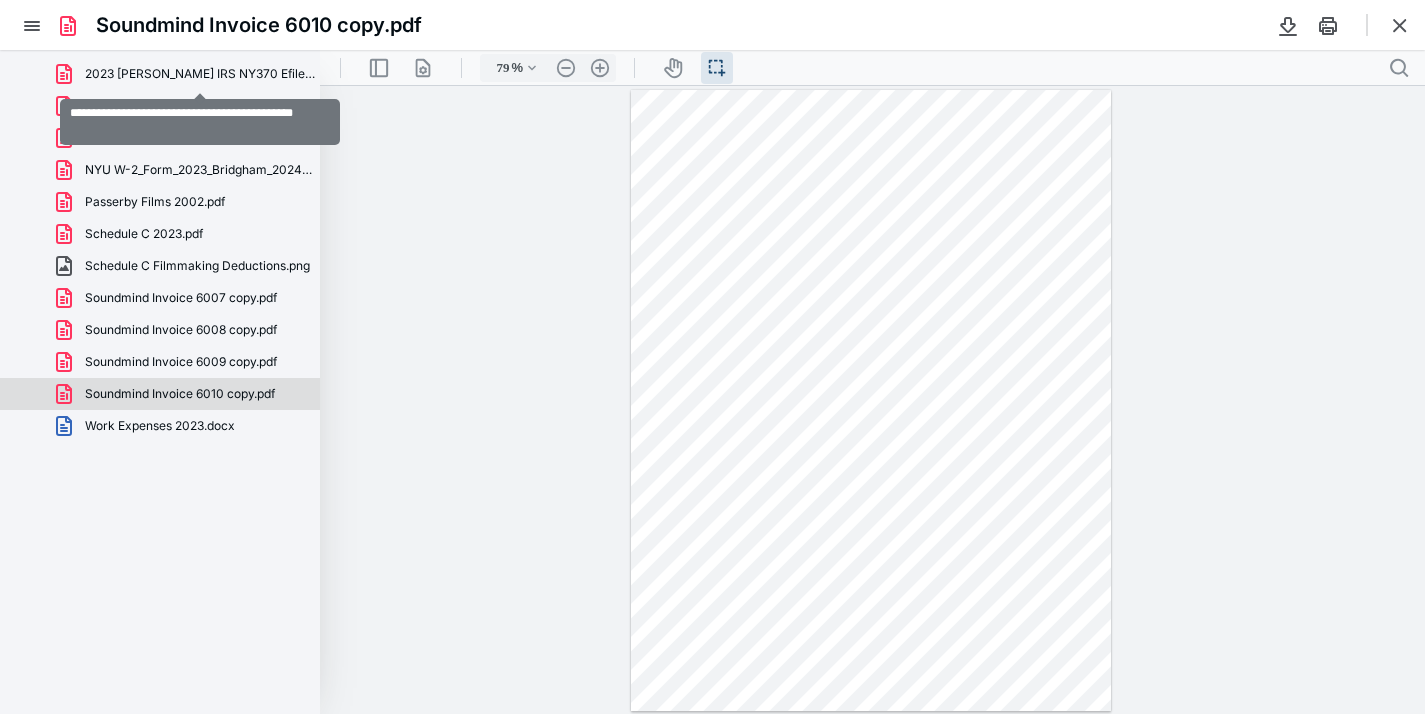 click on "2023 [PERSON_NAME] IRS NY370 Efile Acks.pdf" at bounding box center (200, 74) 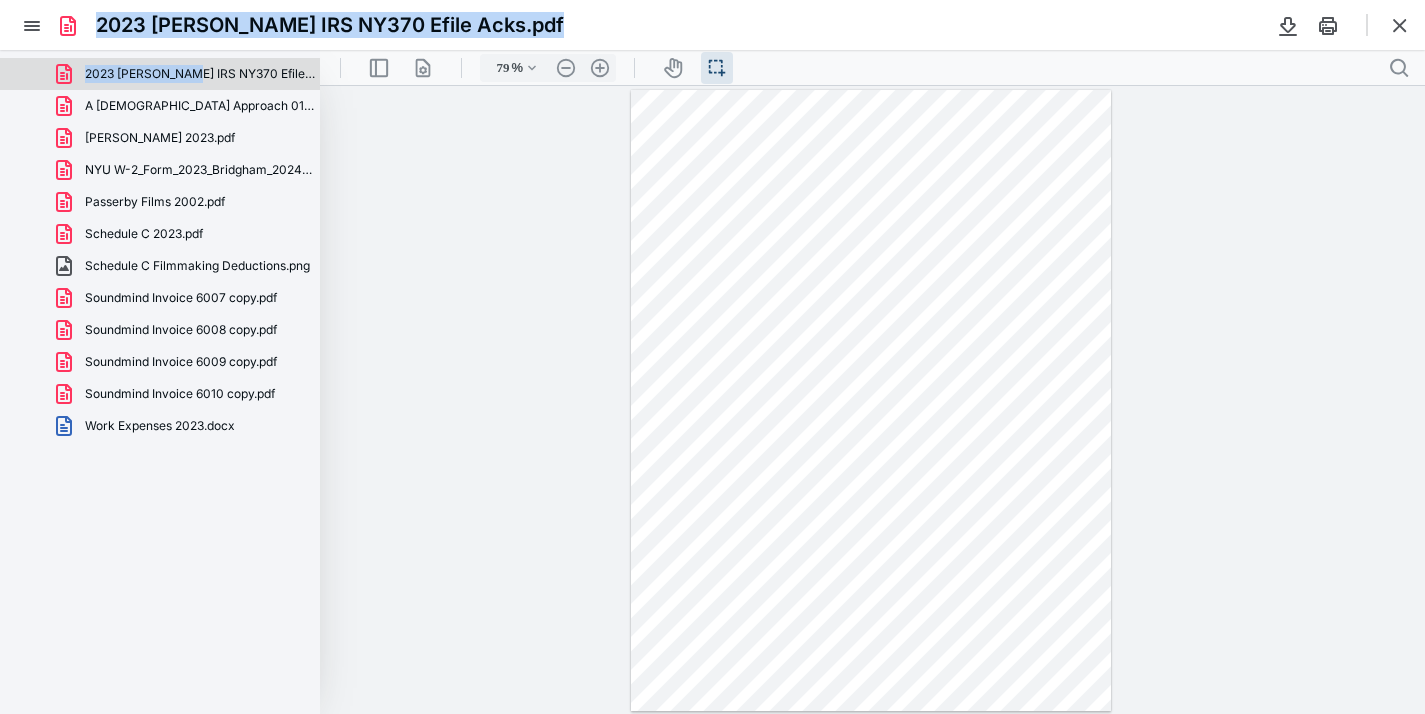 drag, startPoint x: 187, startPoint y: 74, endPoint x: 928, endPoint y: -145, distance: 772.68494 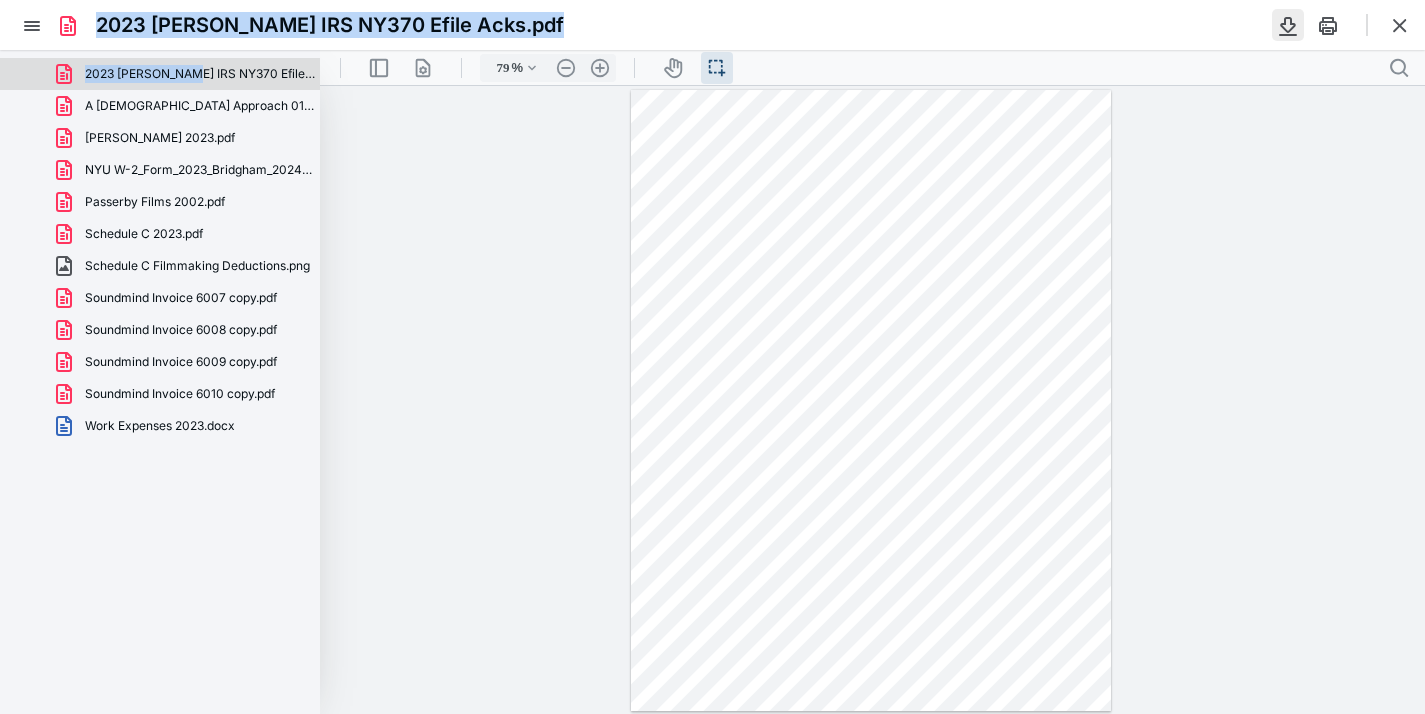 click at bounding box center (1288, 25) 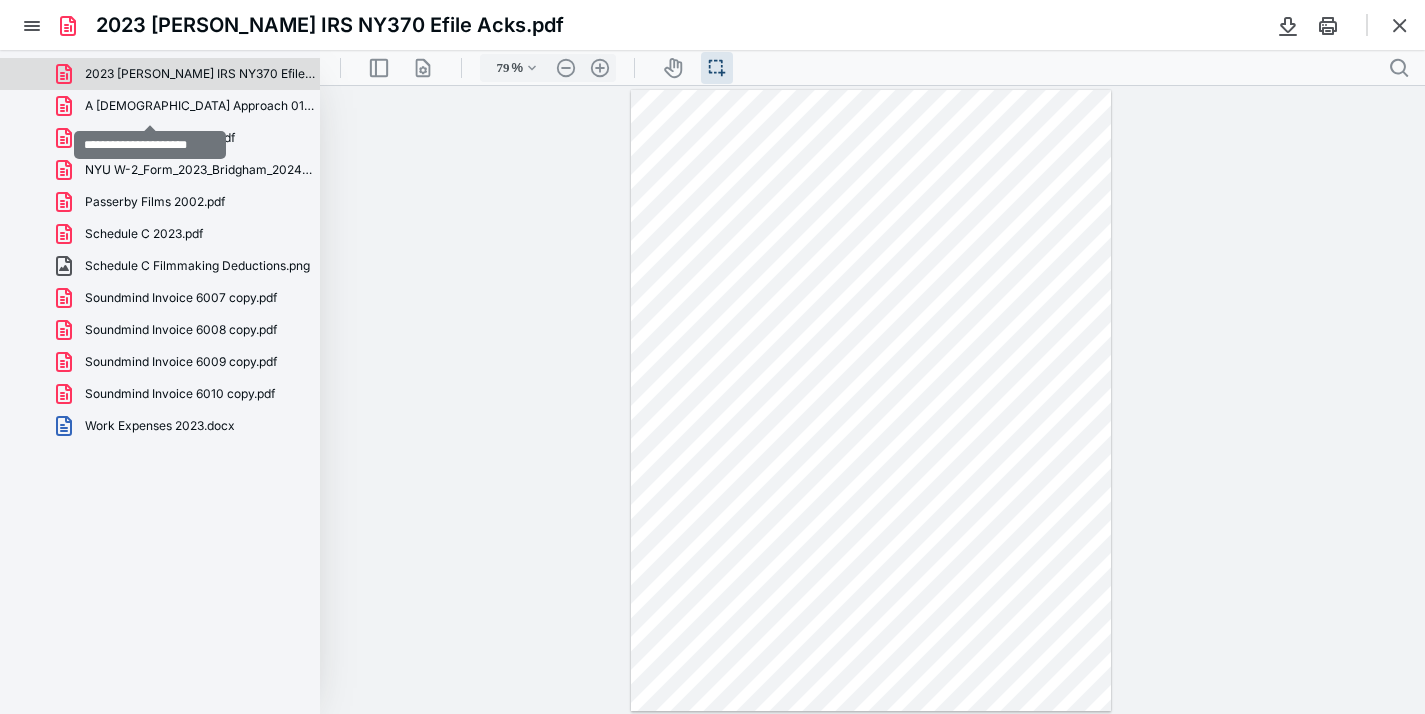 click on "A [DEMOGRAPHIC_DATA] Approach 01.pdf" at bounding box center (200, 106) 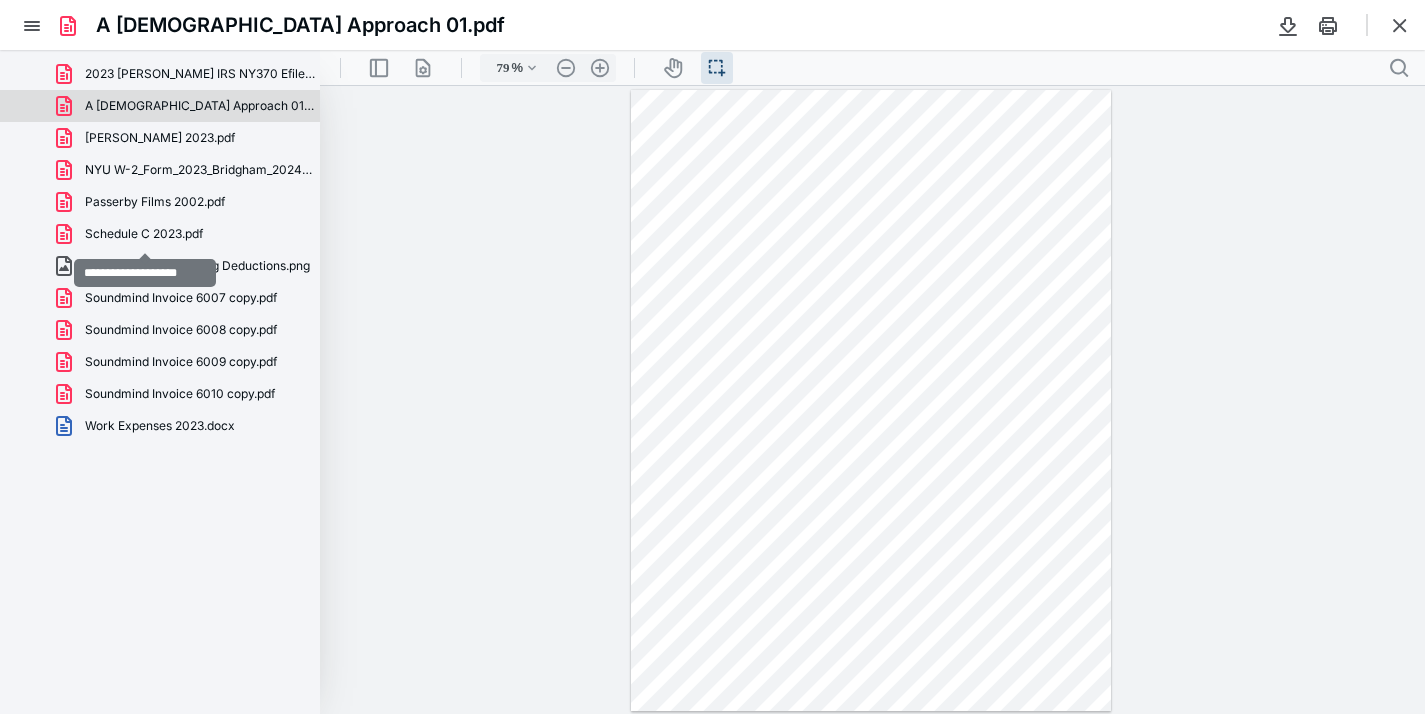 click on "Schedule C 2023.pdf" at bounding box center (144, 234) 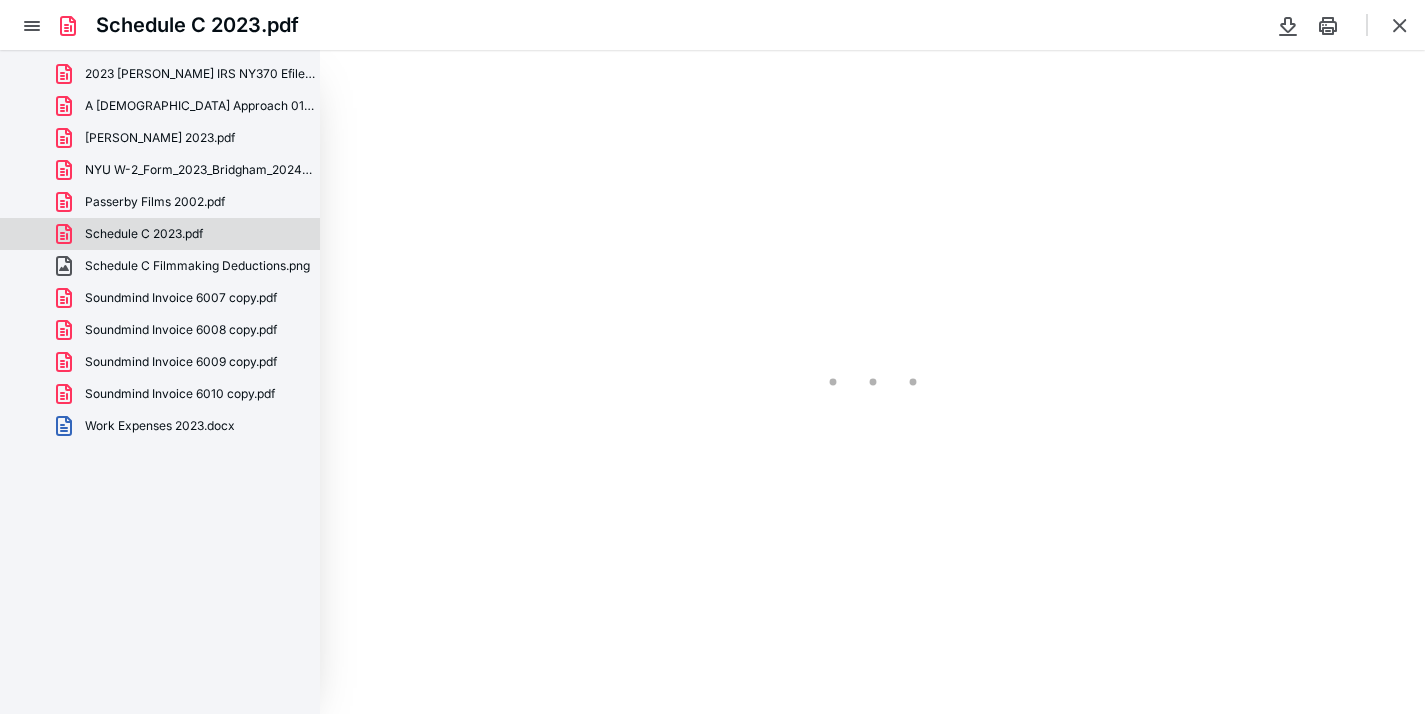 type on "79" 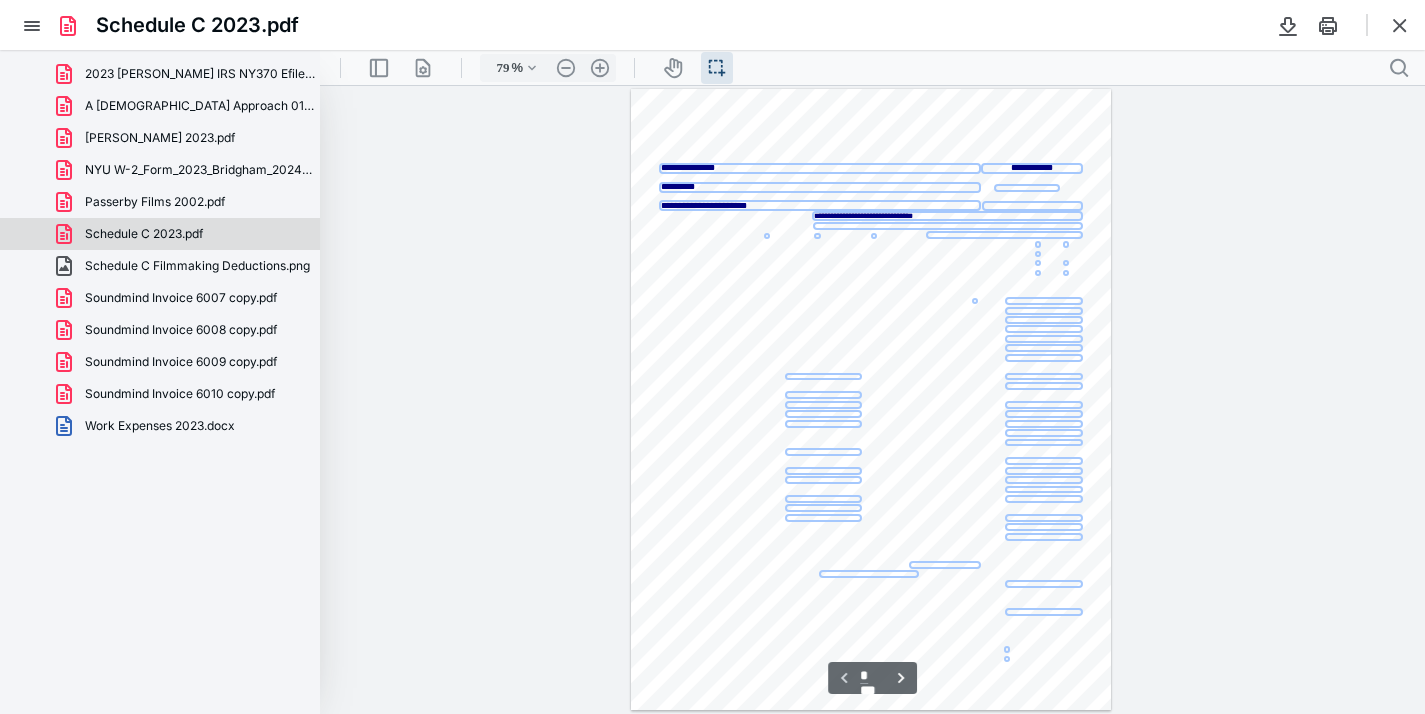 scroll, scrollTop: 39, scrollLeft: 0, axis: vertical 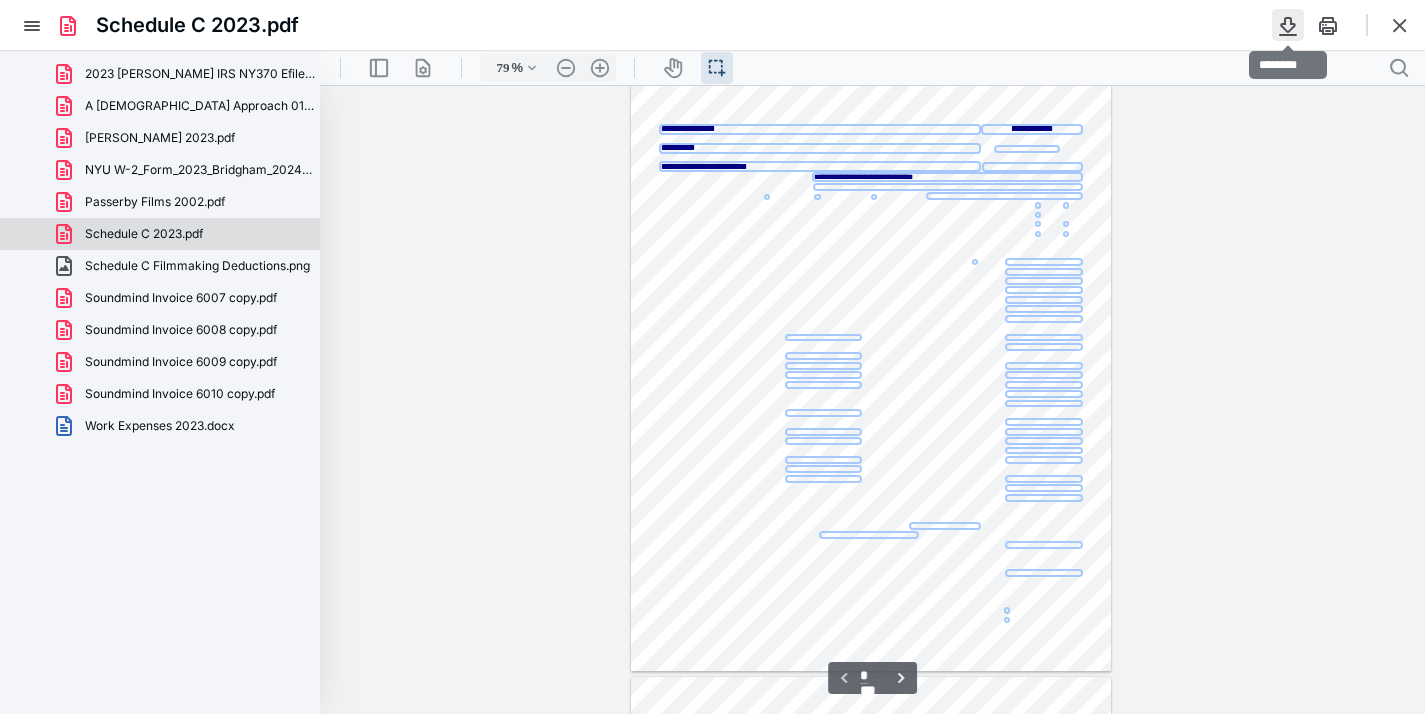 click at bounding box center (1288, 25) 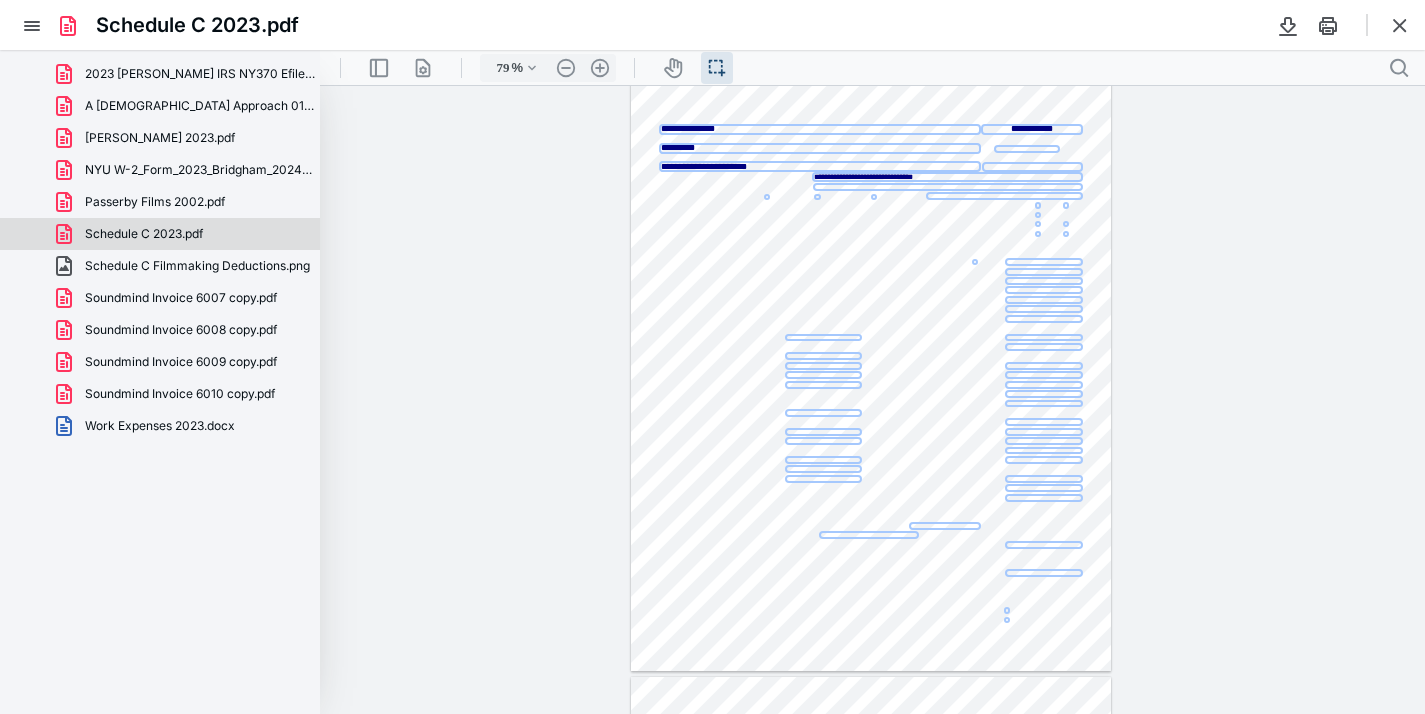 click on "**********" at bounding box center [871, 361] 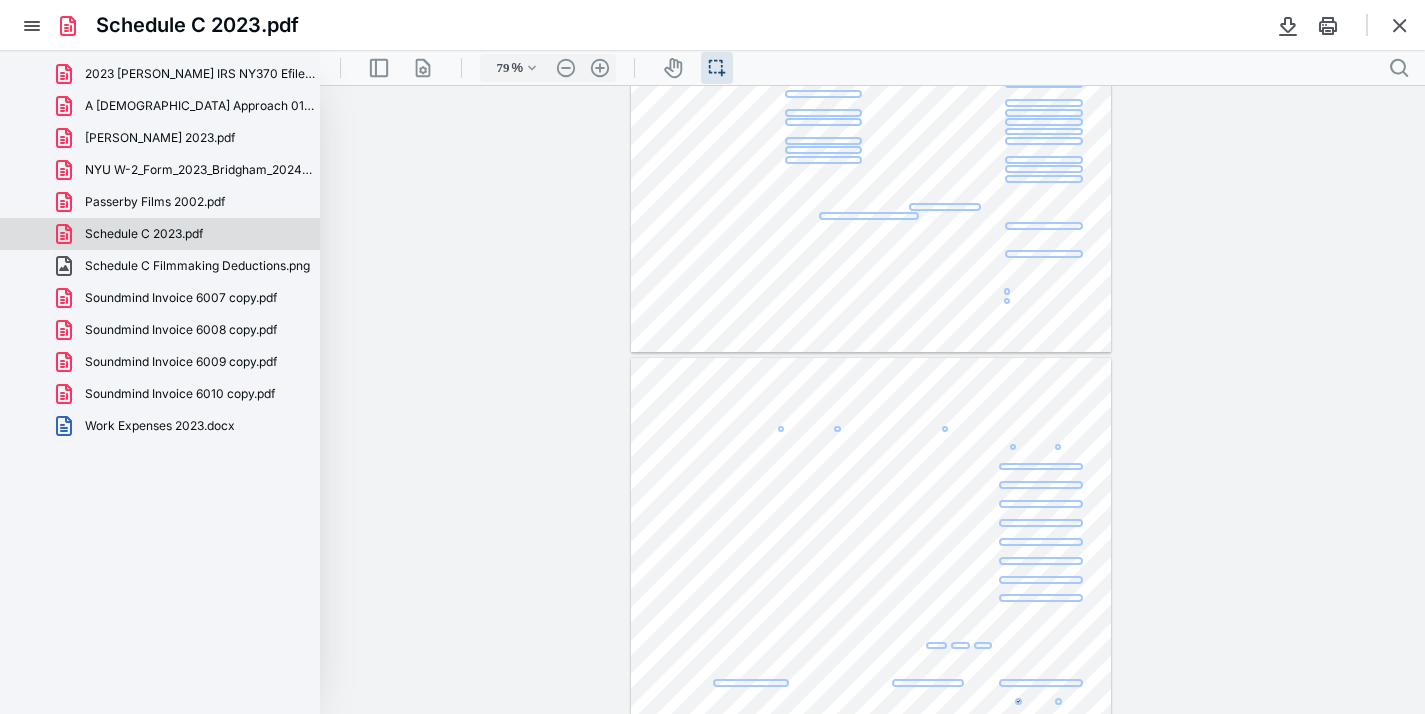 type on "*" 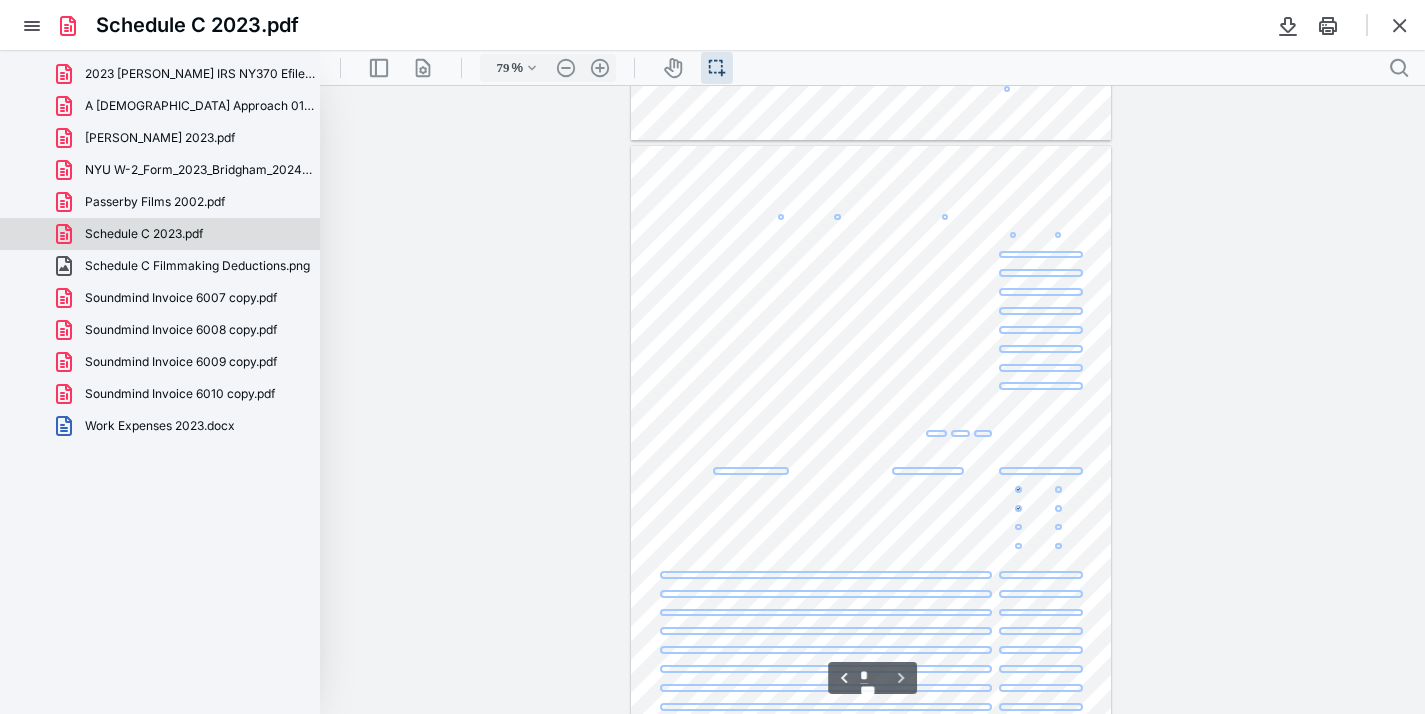 scroll, scrollTop: 626, scrollLeft: 0, axis: vertical 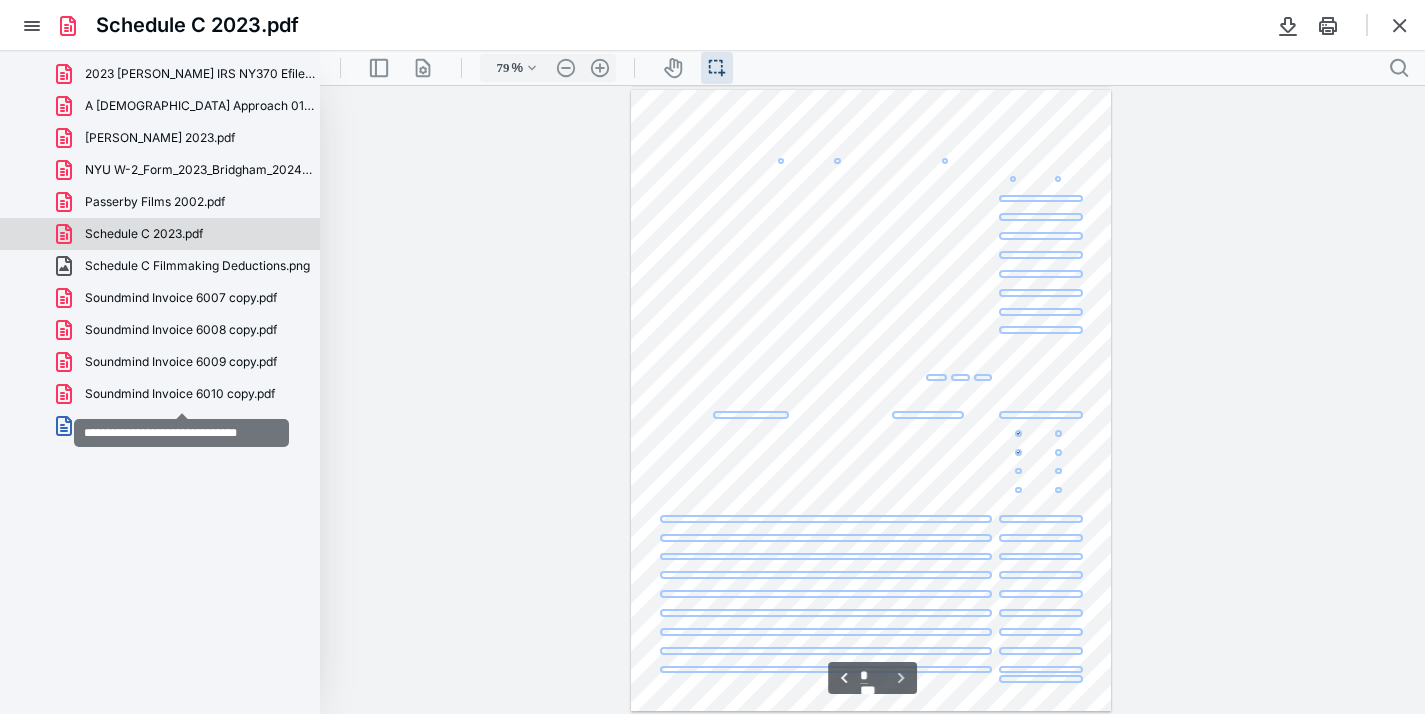 click on "Soundmind Invoice 6010 copy.pdf" at bounding box center [180, 394] 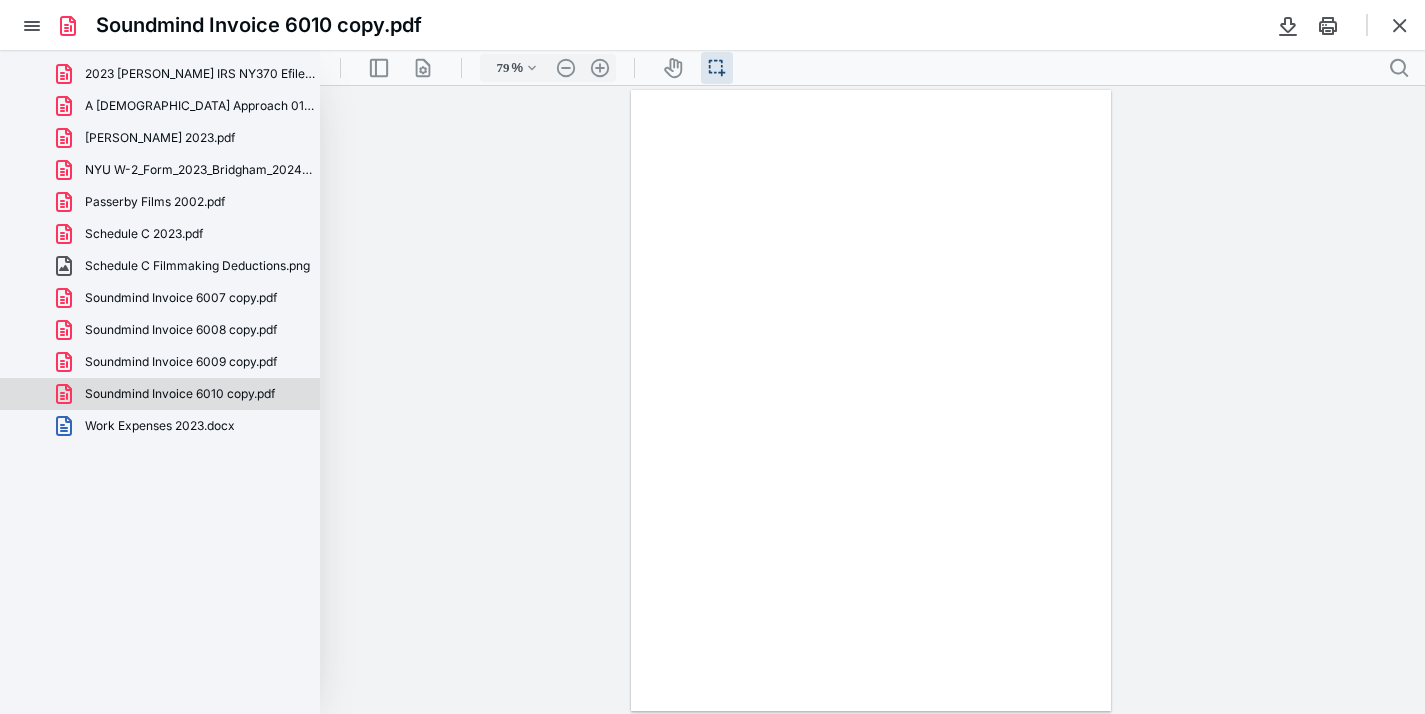 scroll, scrollTop: 0, scrollLeft: 0, axis: both 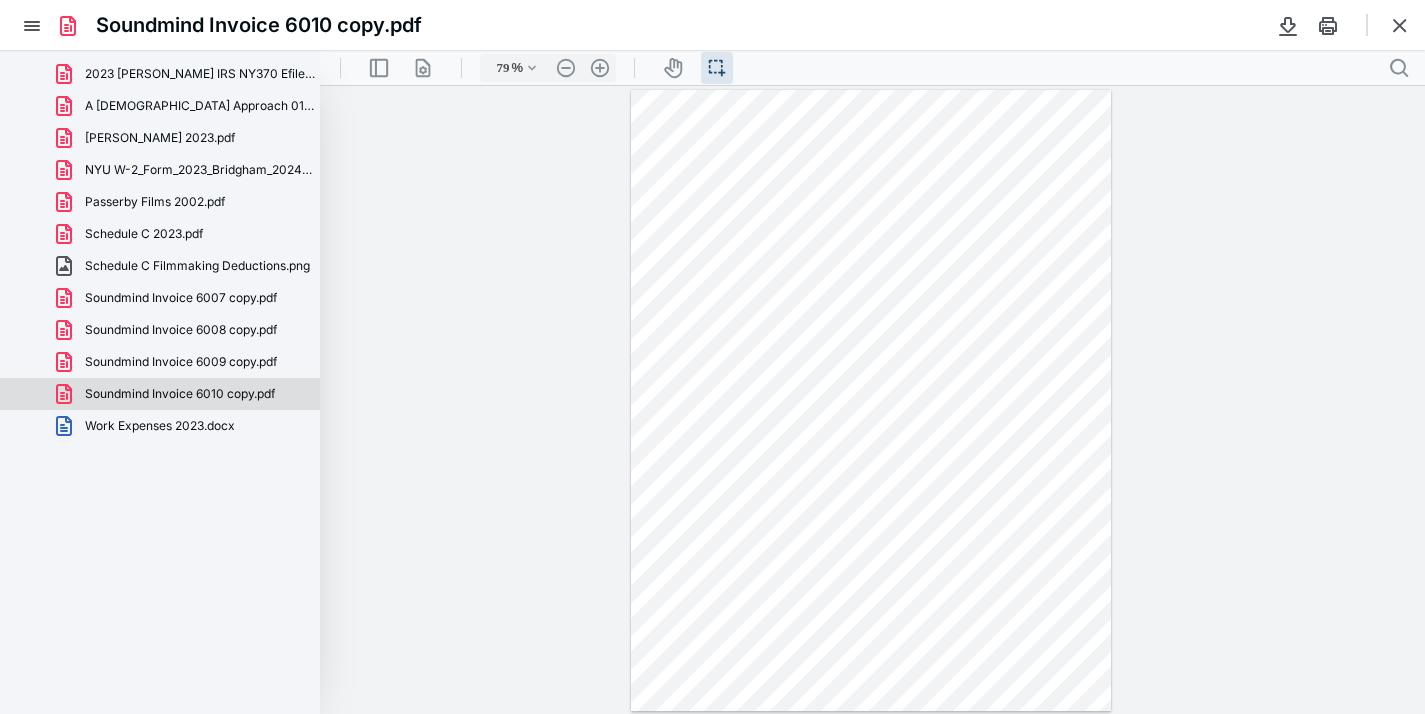 click on "Work Expenses 2023.docx" at bounding box center (160, 426) 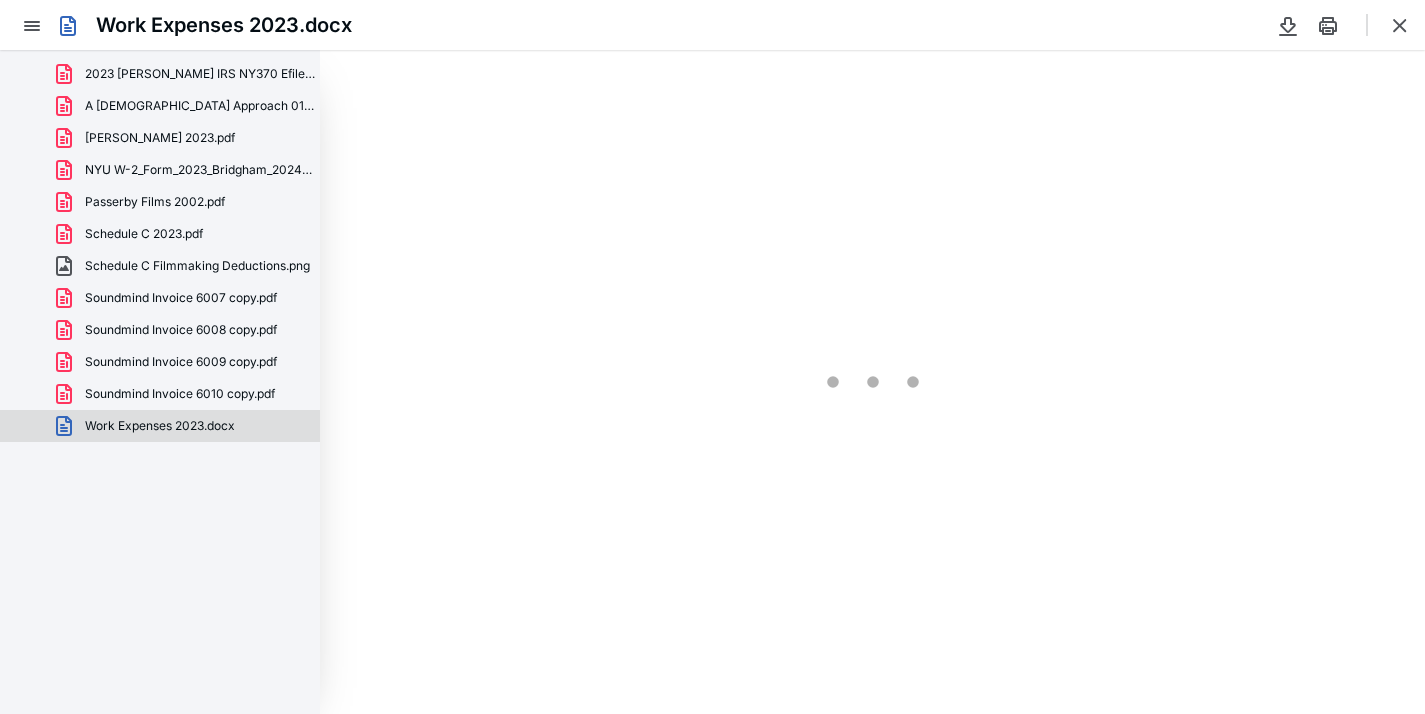 type on "79" 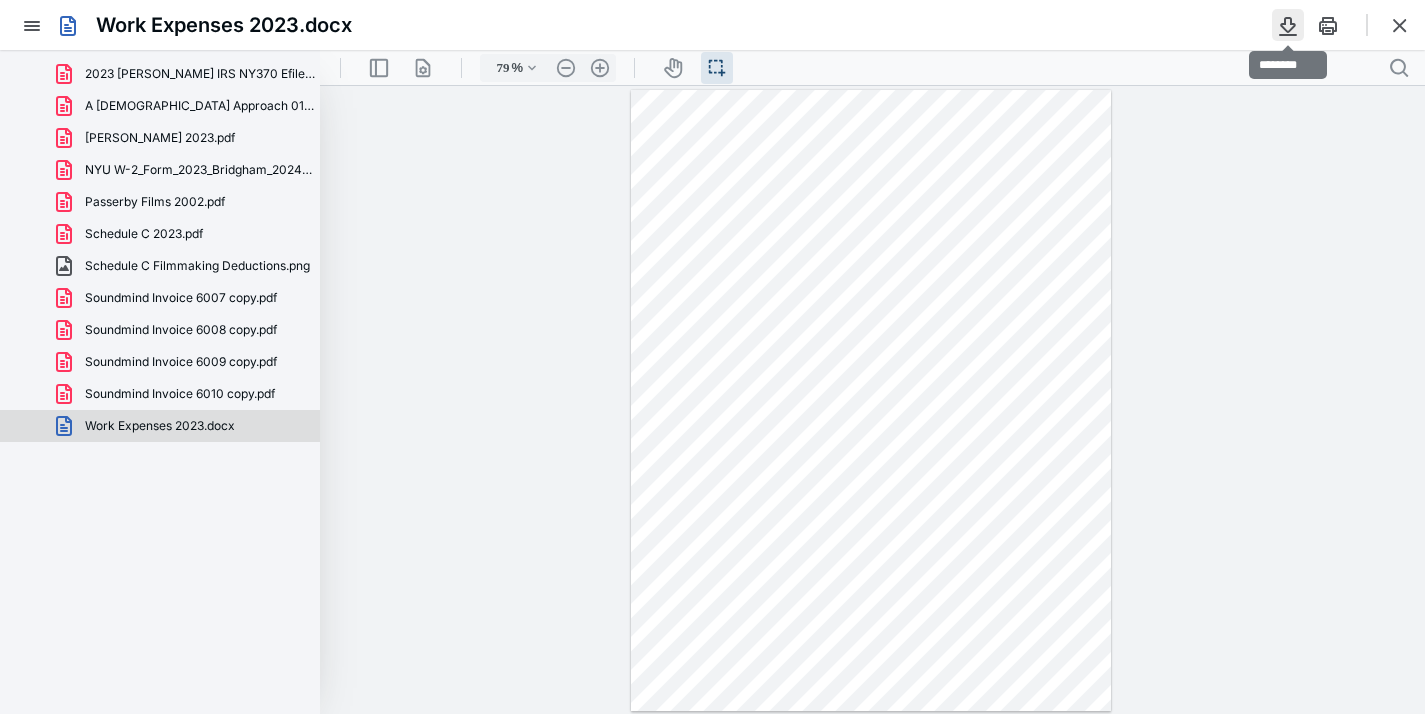 click at bounding box center [1288, 25] 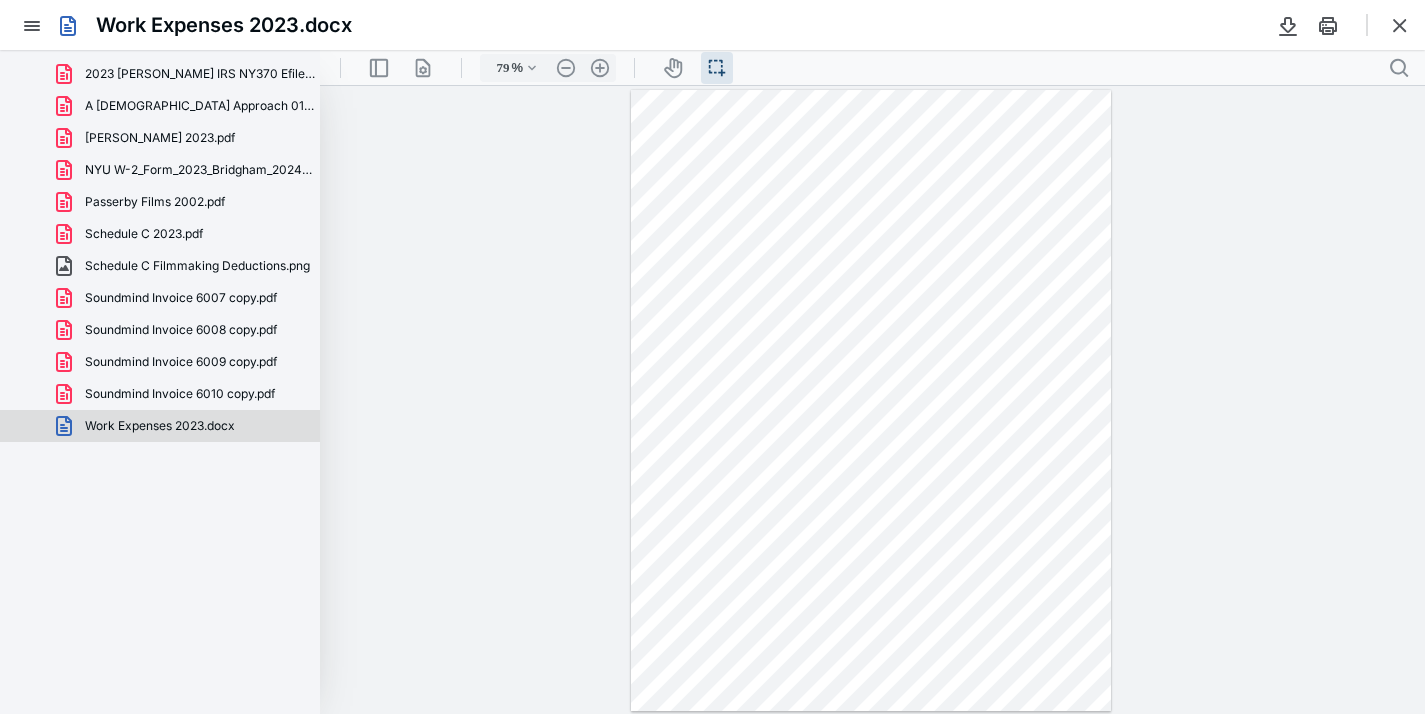 click on "**********" at bounding box center (872, 400) 